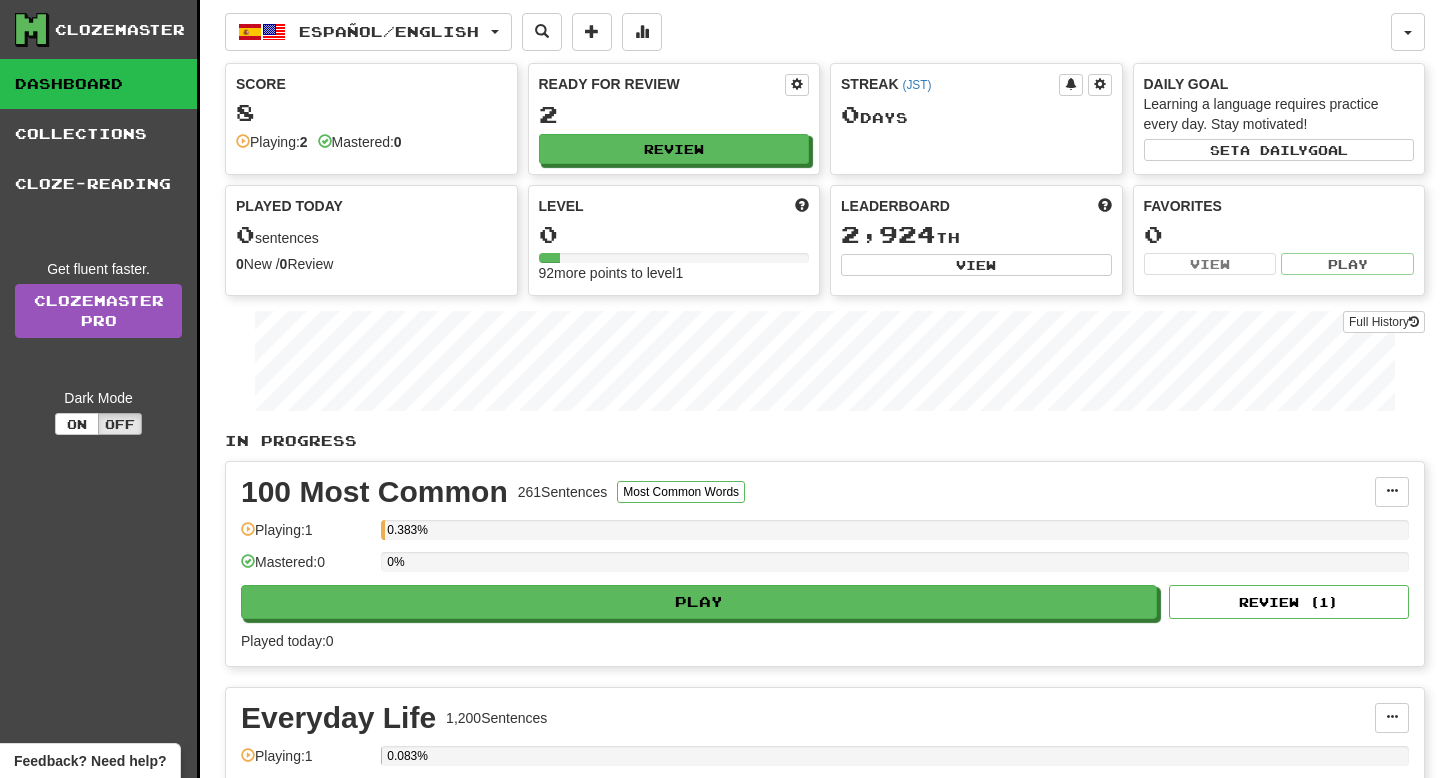 scroll, scrollTop: 0, scrollLeft: 0, axis: both 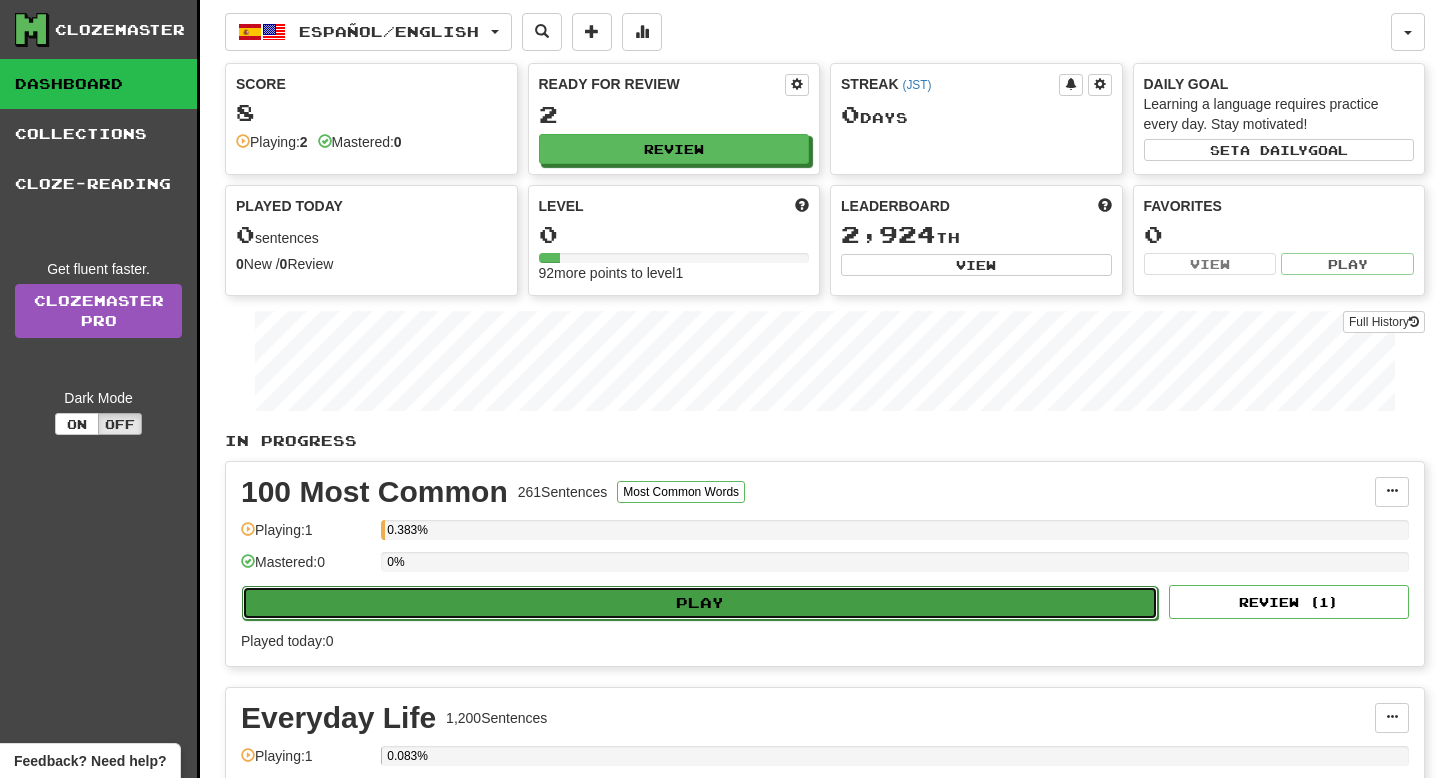 click on "Play" at bounding box center (700, 603) 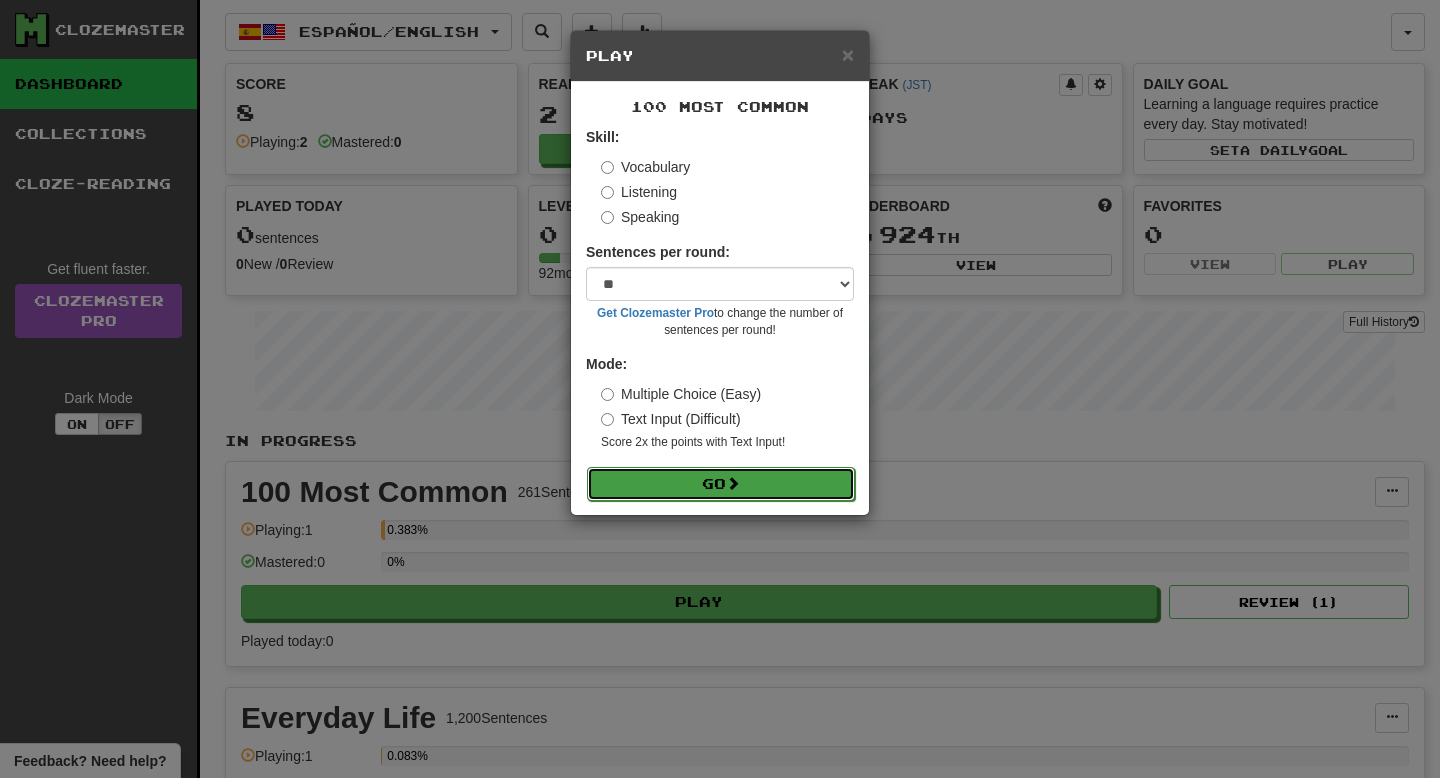 click on "Go" at bounding box center (721, 484) 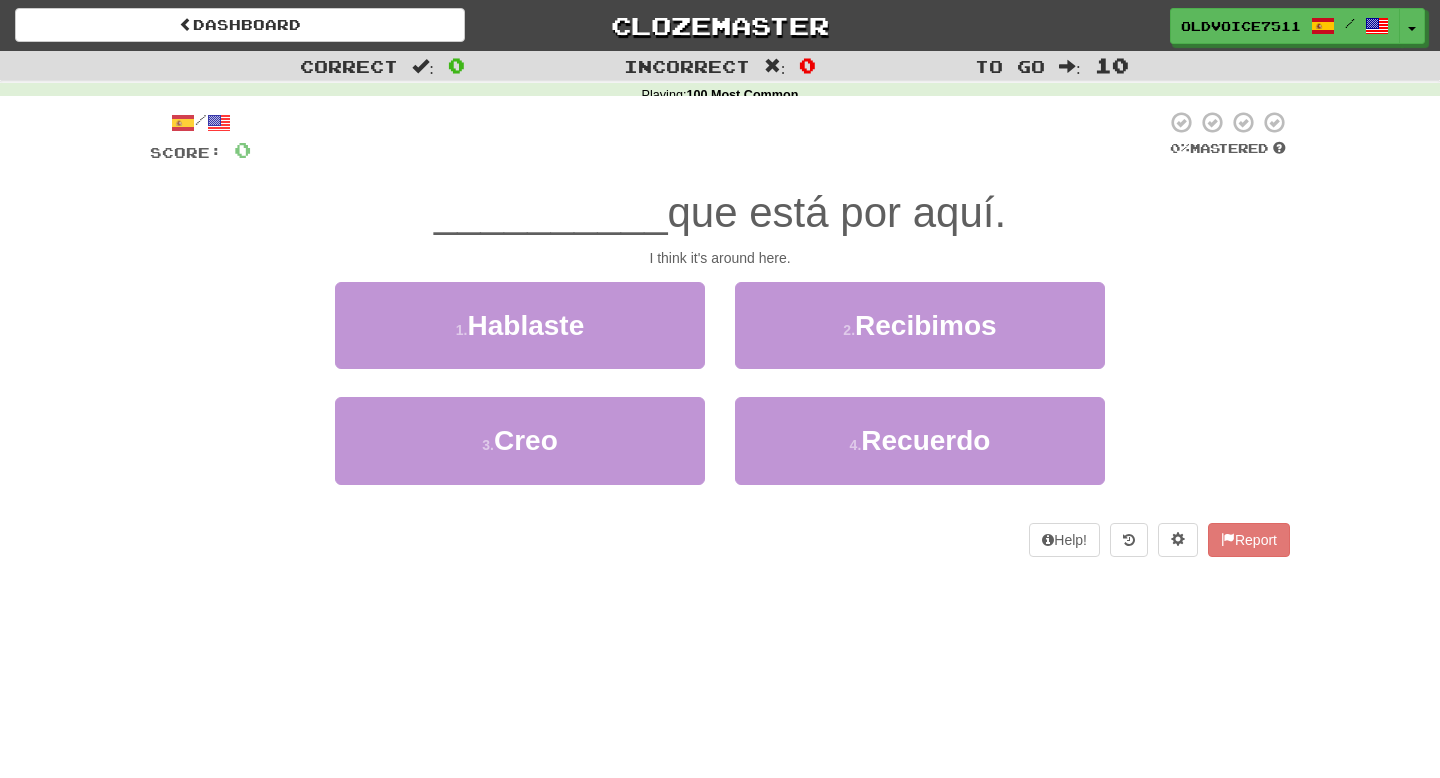 scroll, scrollTop: 0, scrollLeft: 0, axis: both 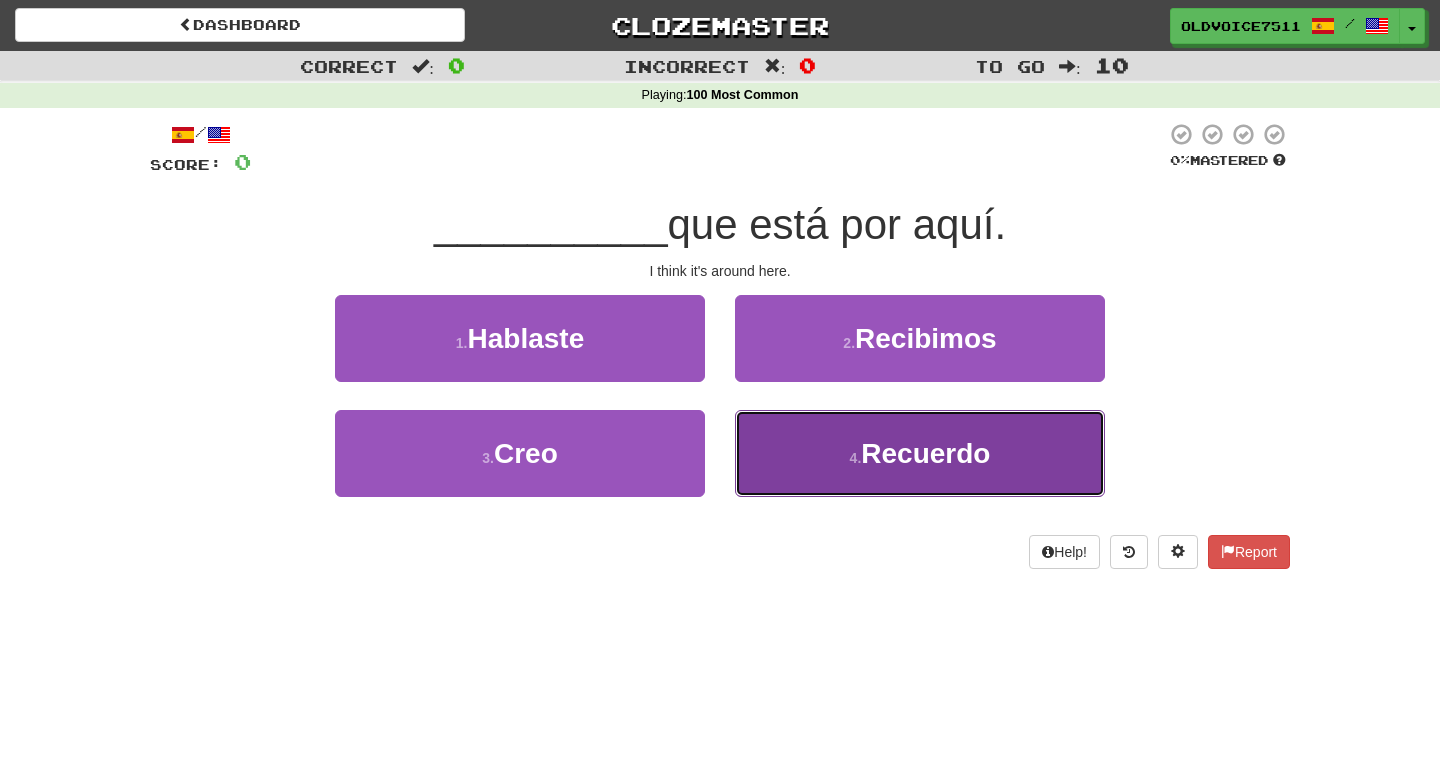 click on "4 .  Recuerdo" at bounding box center (920, 453) 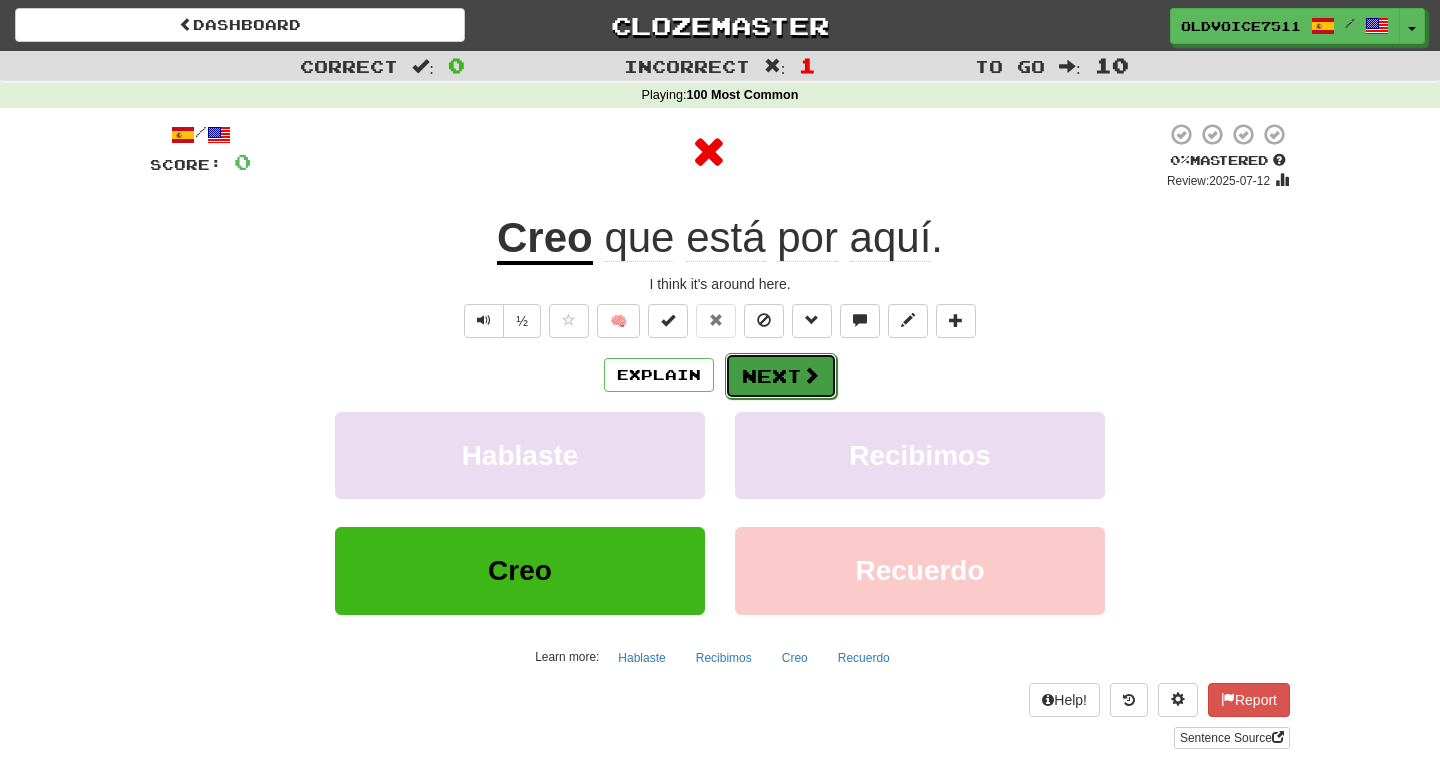 click at bounding box center (811, 375) 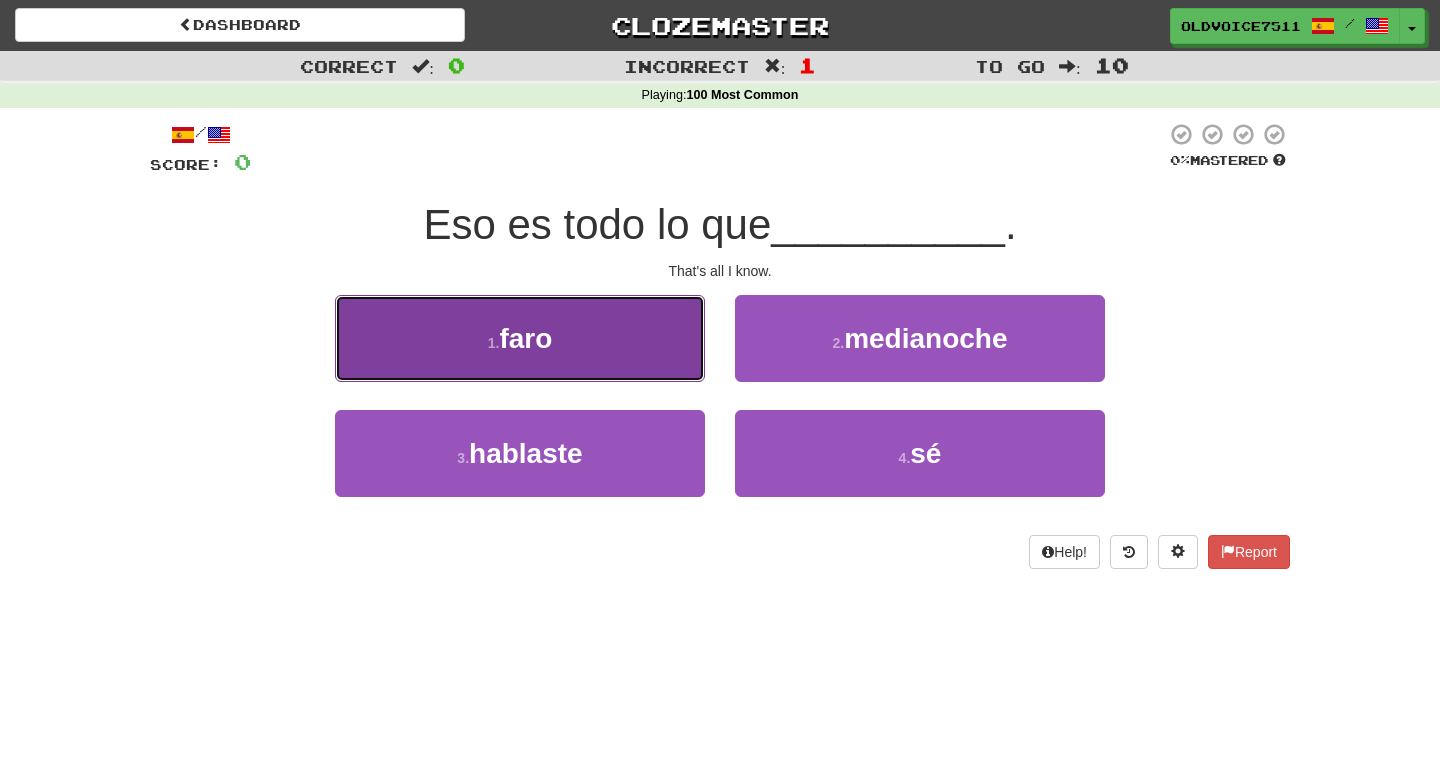 click on "1 .  faro" at bounding box center (520, 338) 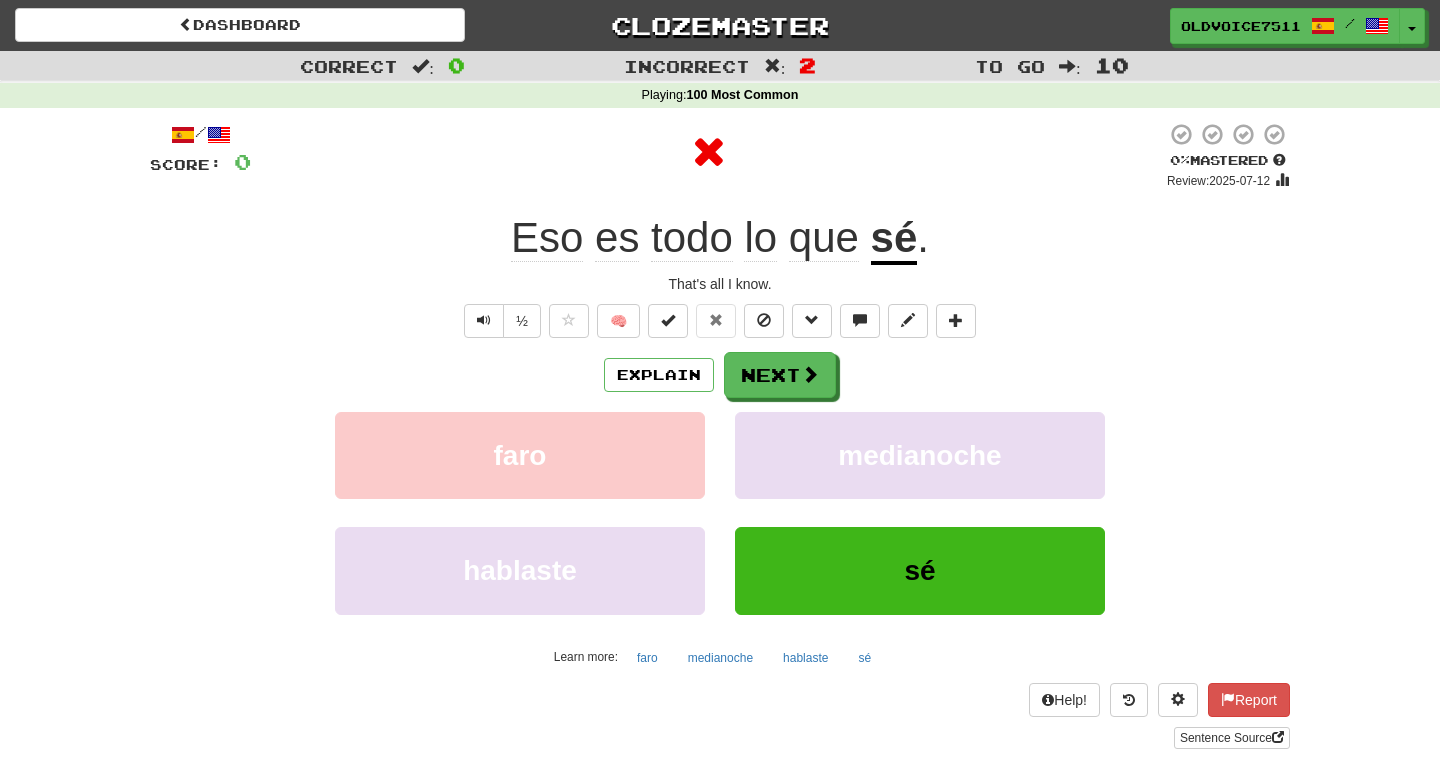 click on "sé" at bounding box center (894, 239) 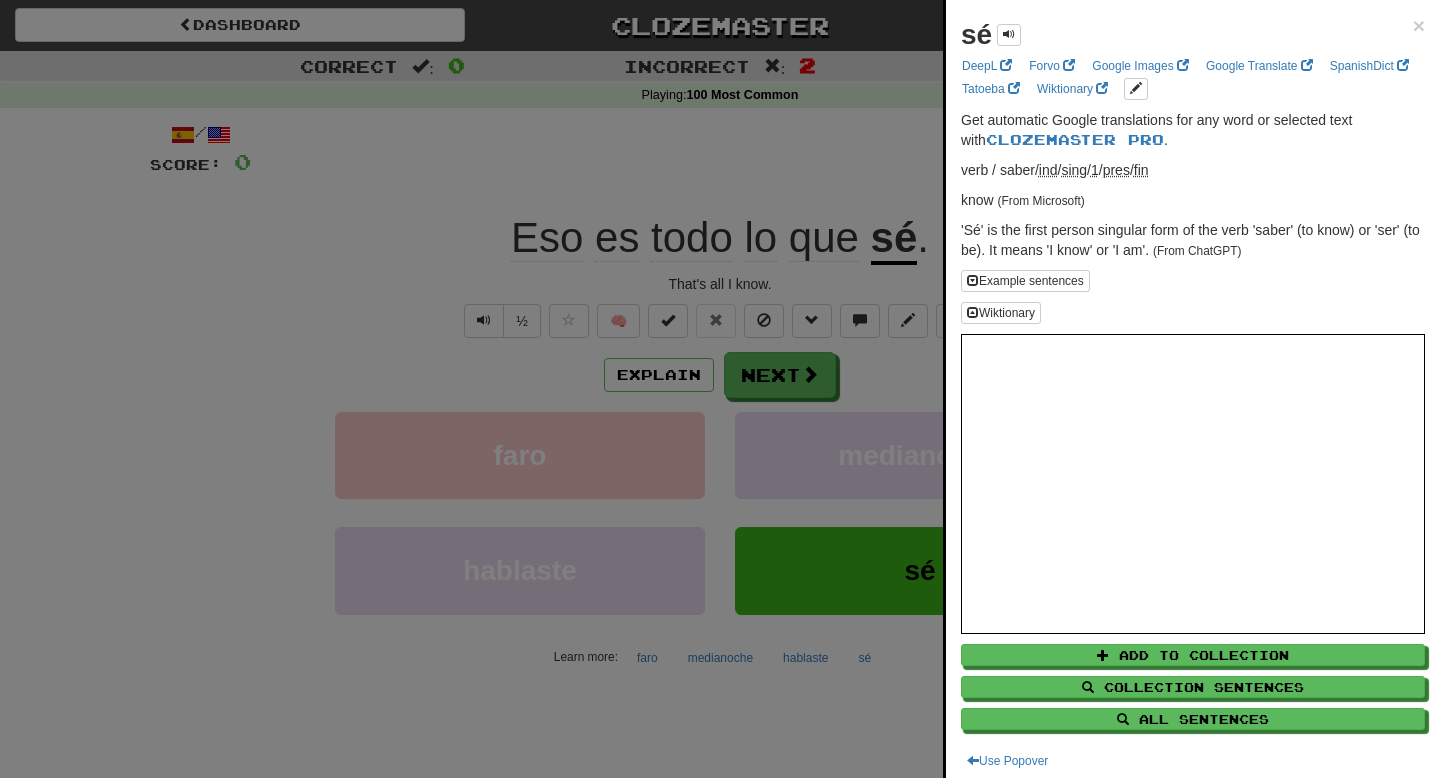 click at bounding box center [720, 389] 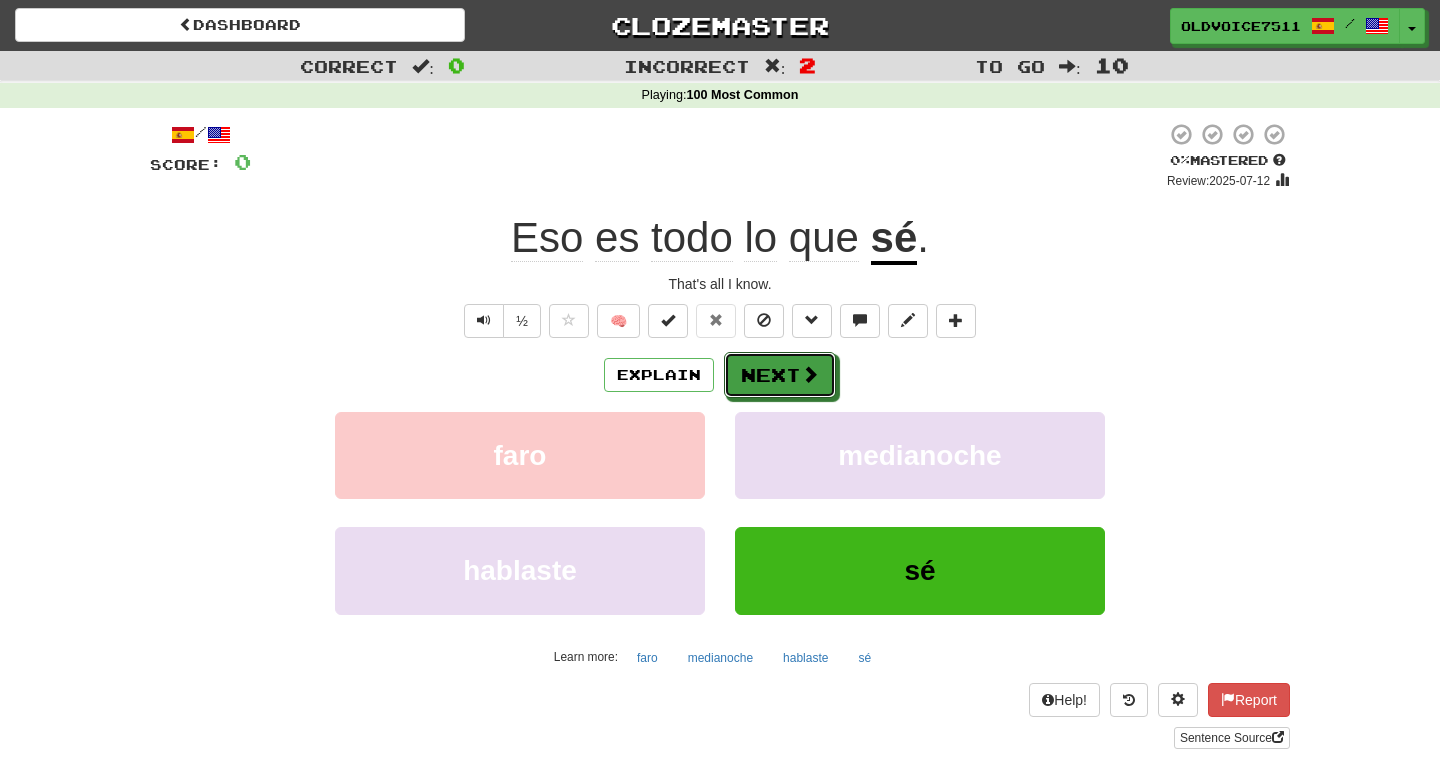 click on "Next" at bounding box center (780, 375) 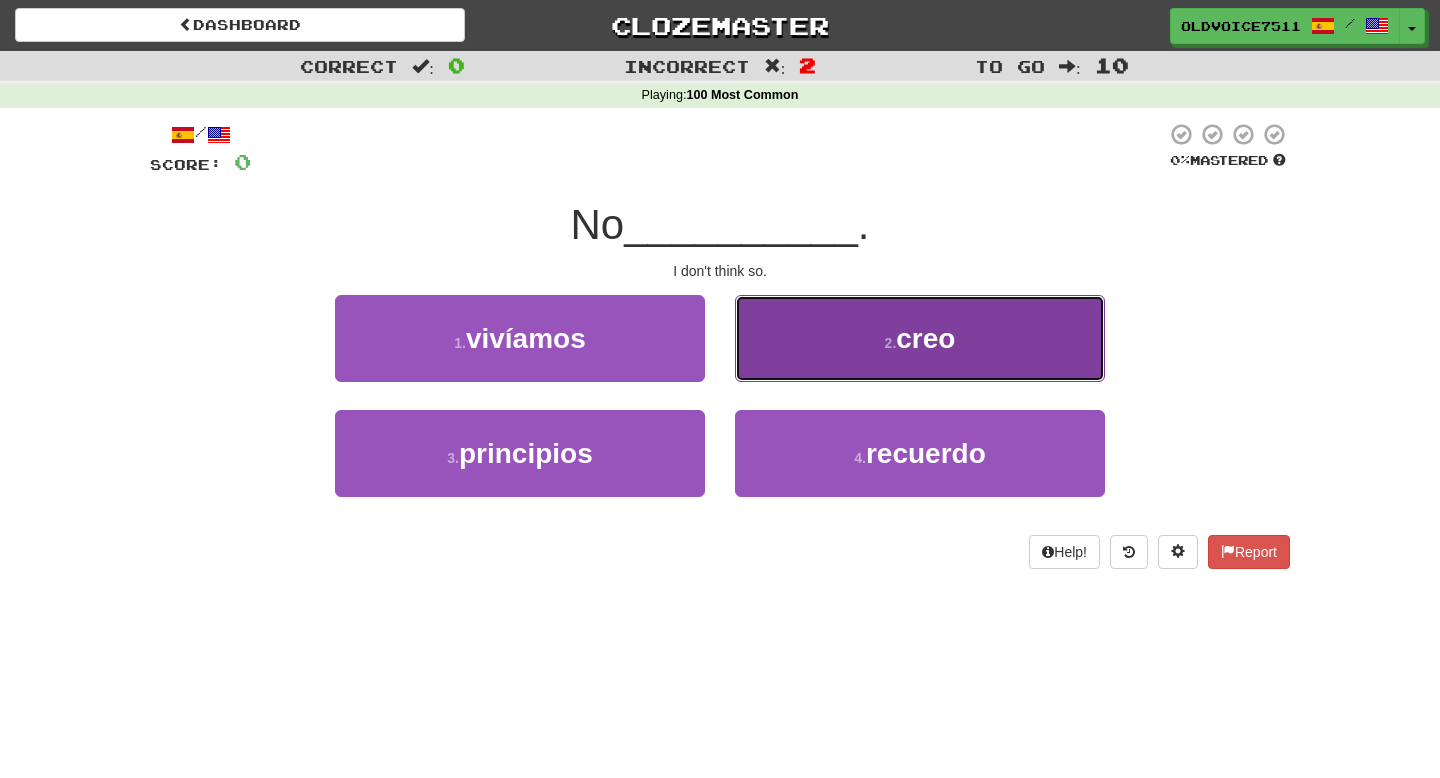 click on "2 .  creo" at bounding box center (920, 338) 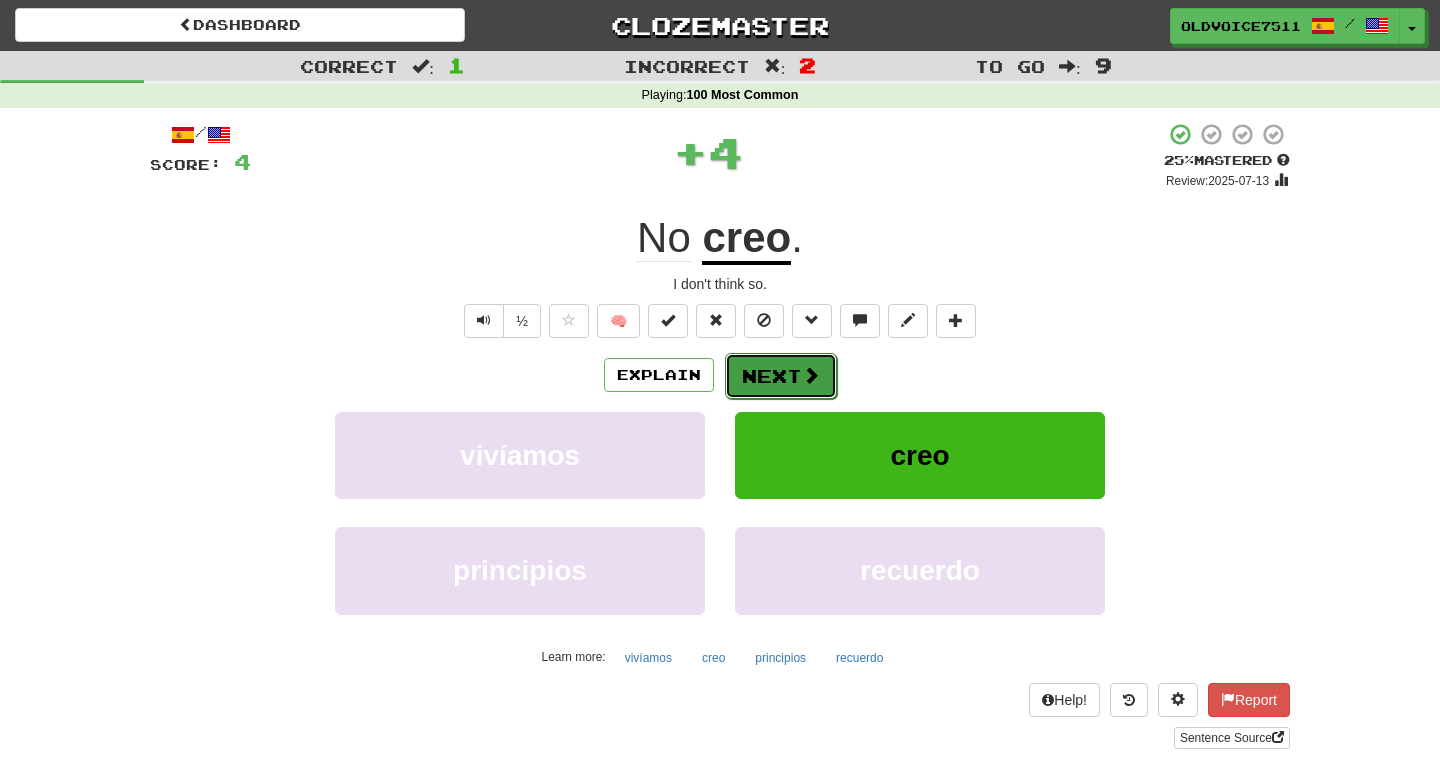 click on "Next" at bounding box center (781, 376) 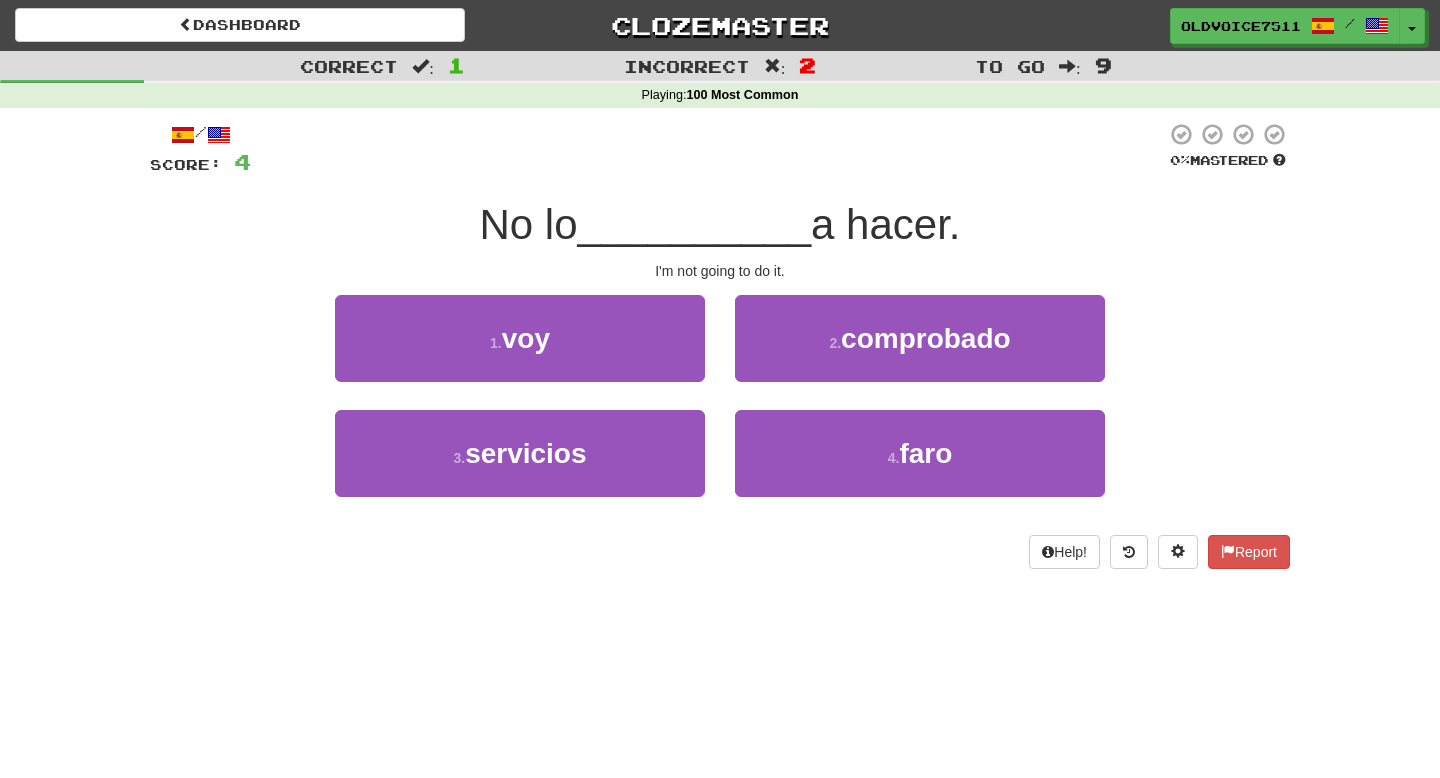 click on "No lo" at bounding box center [528, 224] 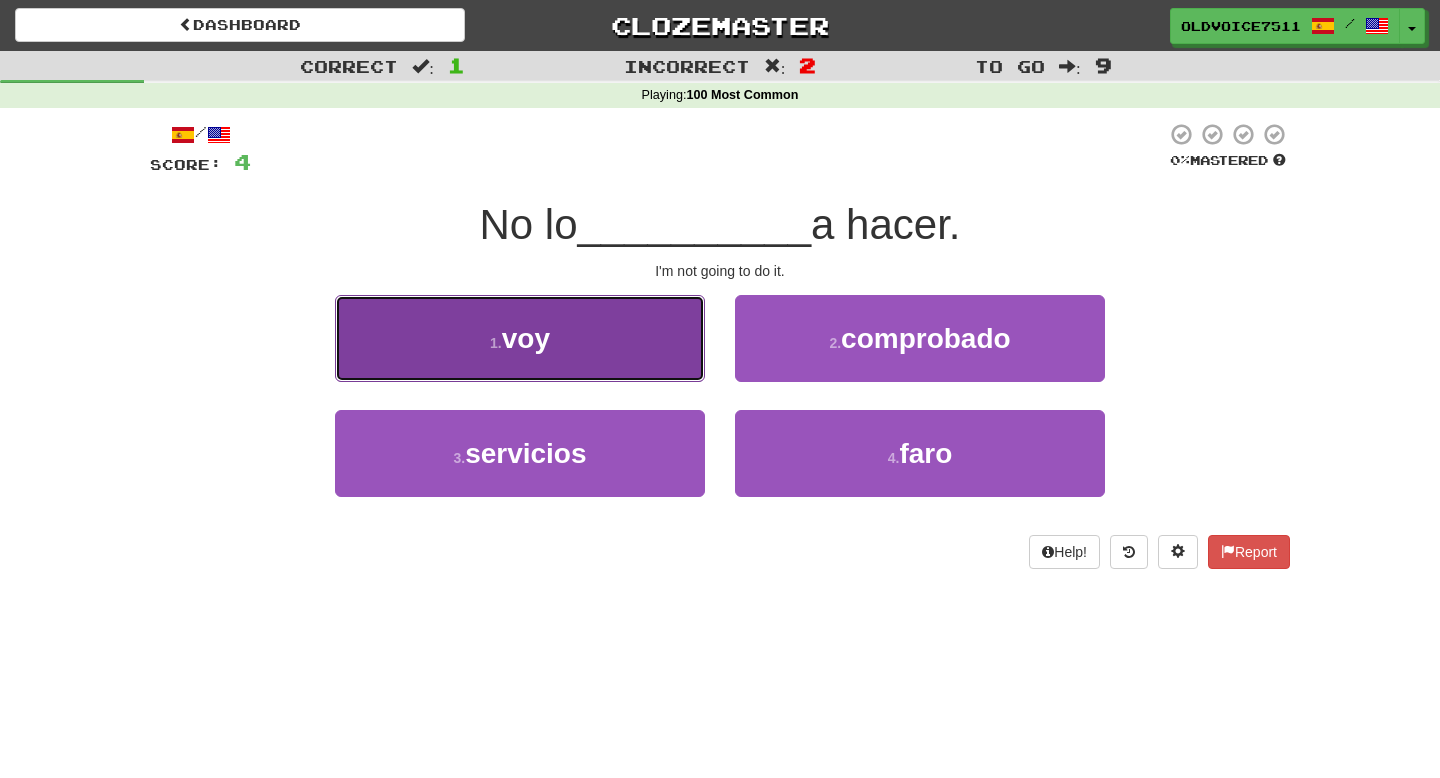 click on "1 .  voy" at bounding box center [520, 338] 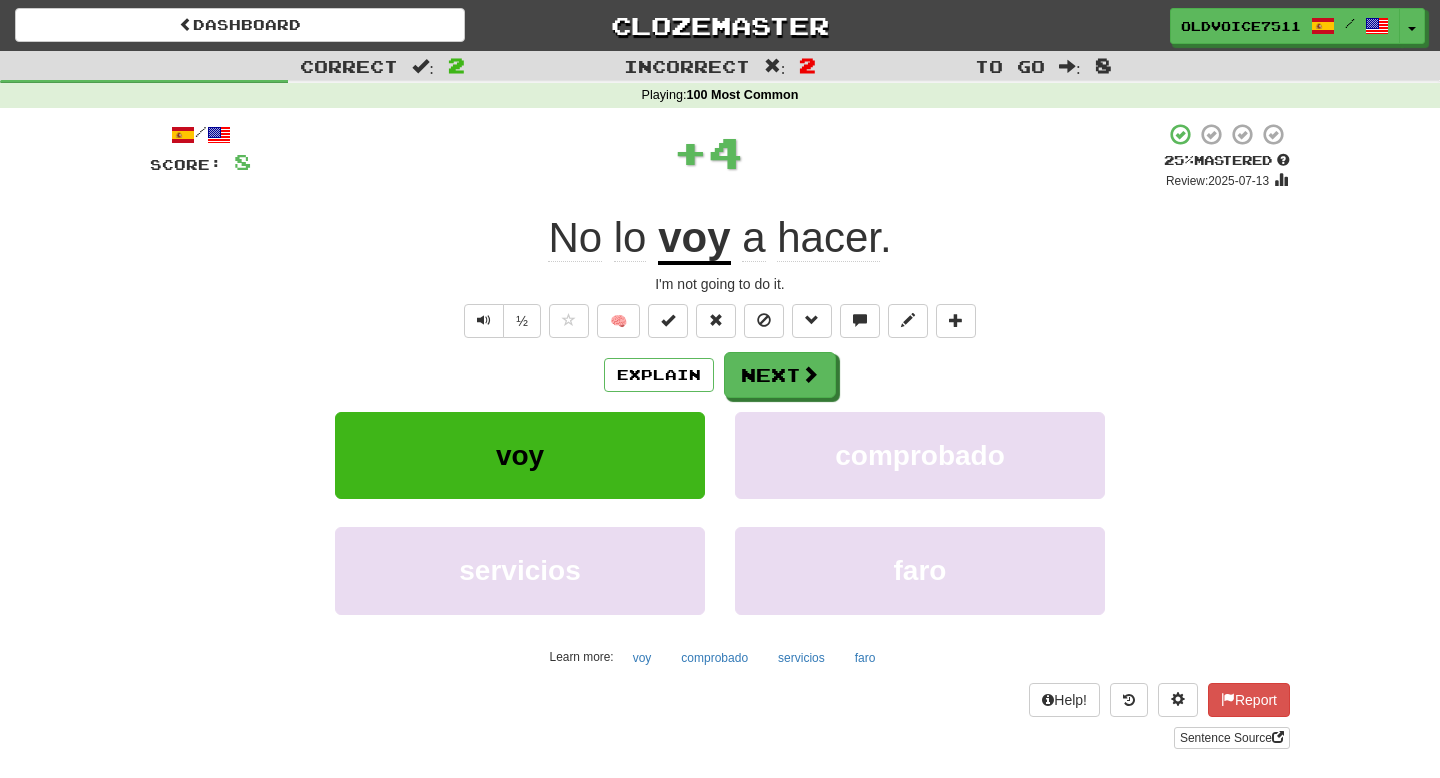 click on "voy" at bounding box center (694, 239) 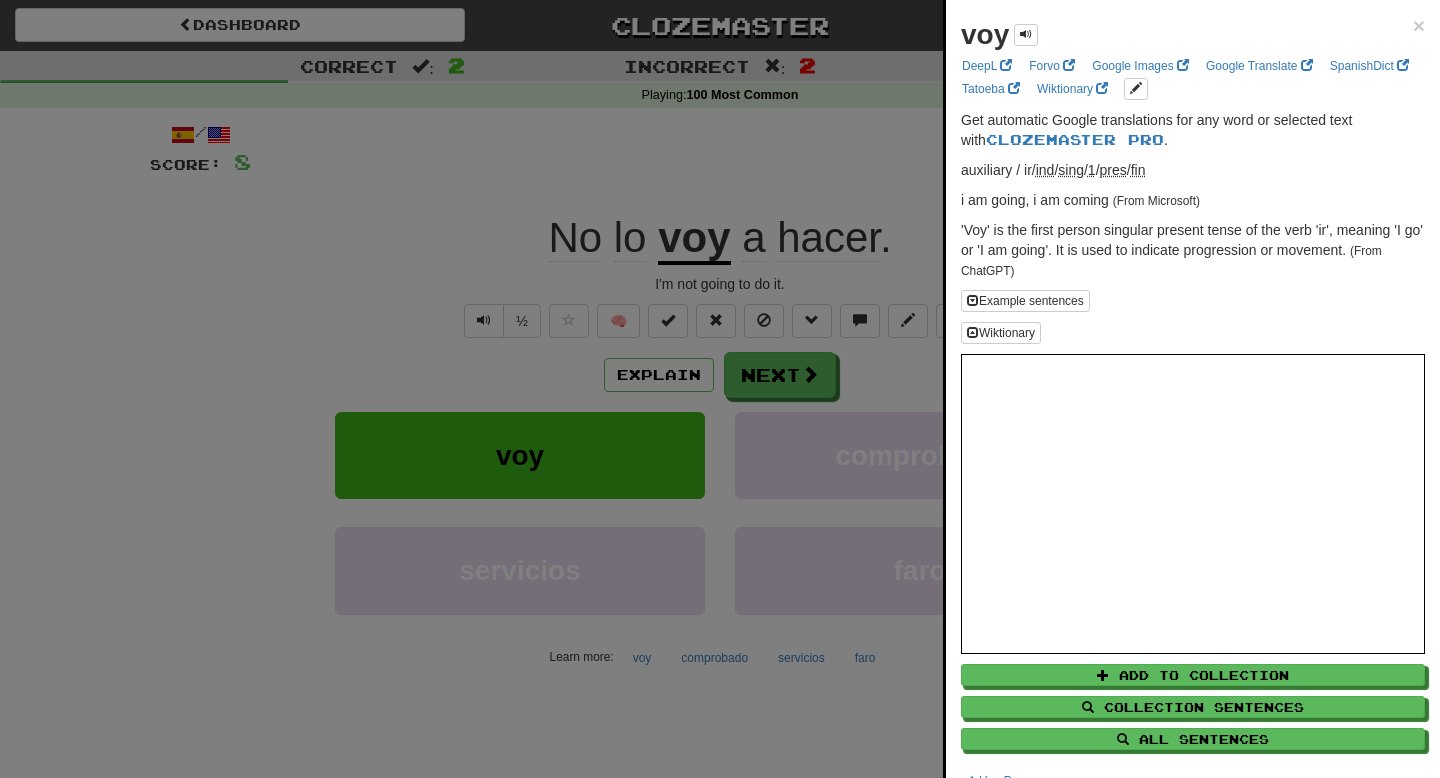 click at bounding box center [720, 389] 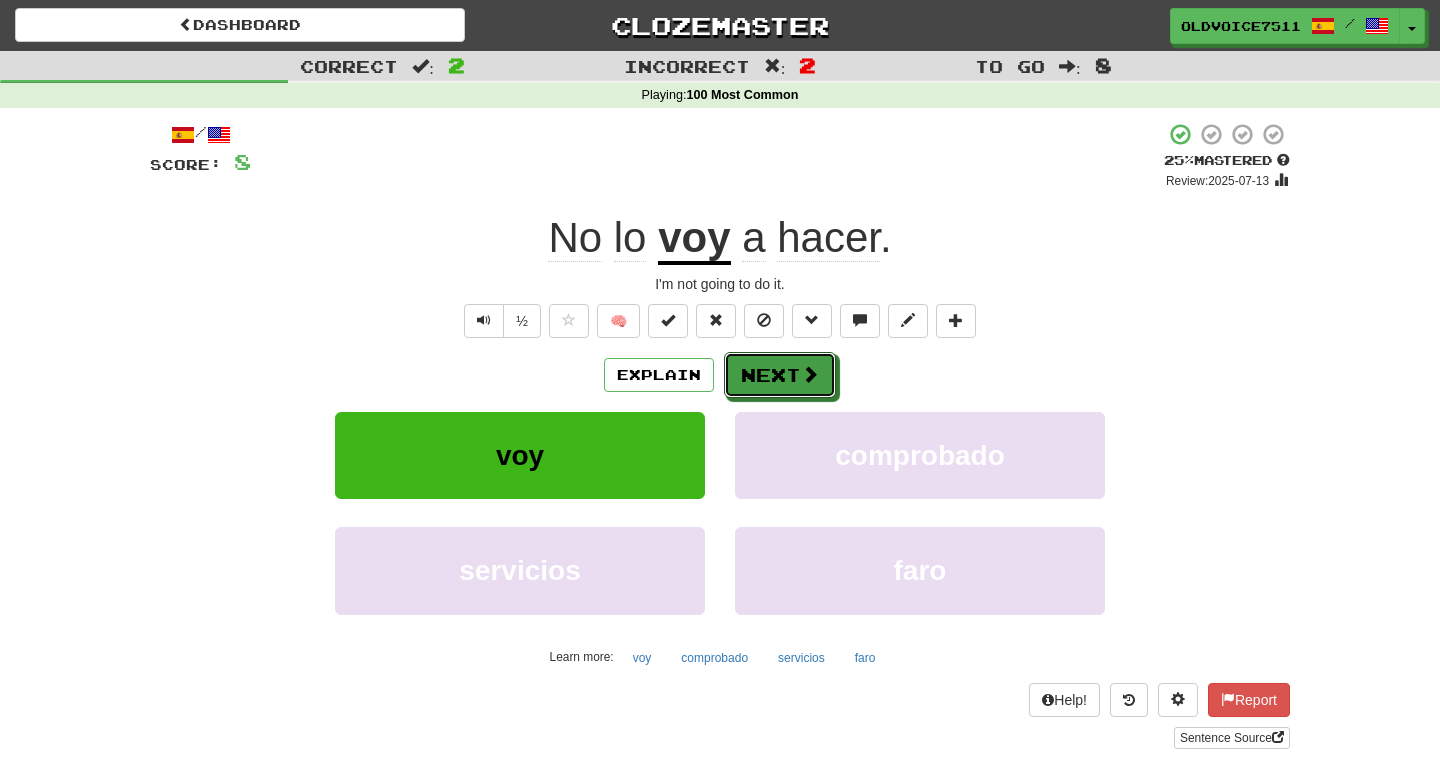 click on "Next" at bounding box center (780, 375) 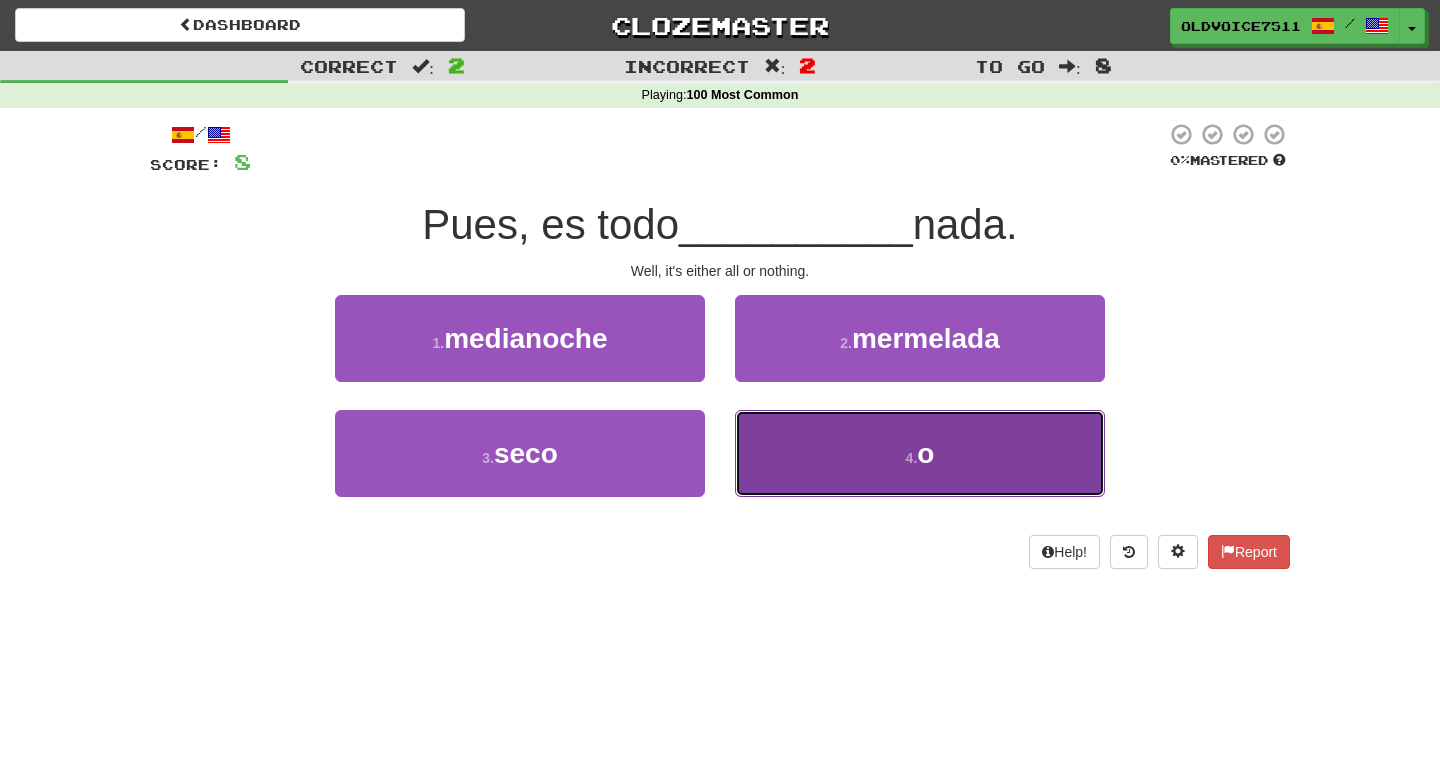 click on "4 ." at bounding box center (912, 458) 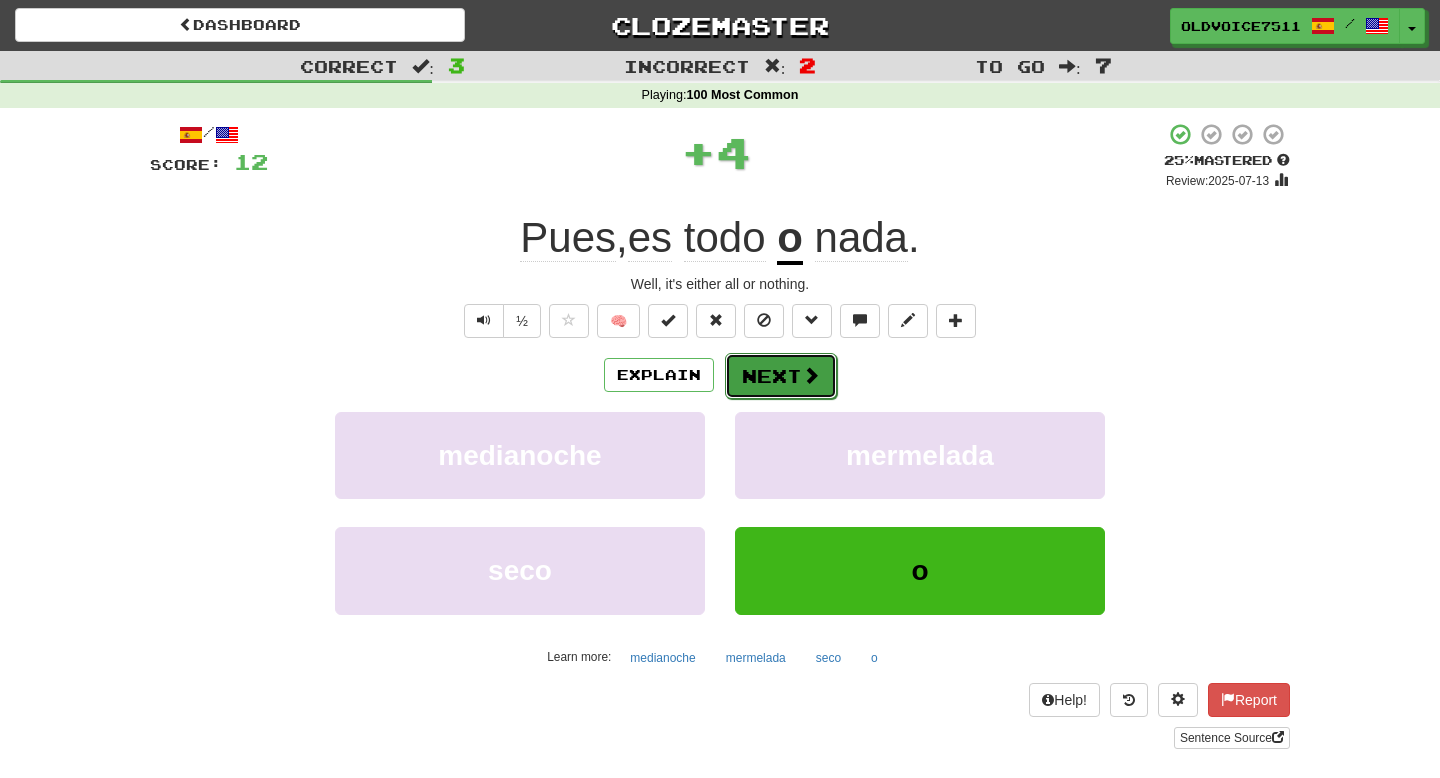 click at bounding box center (811, 375) 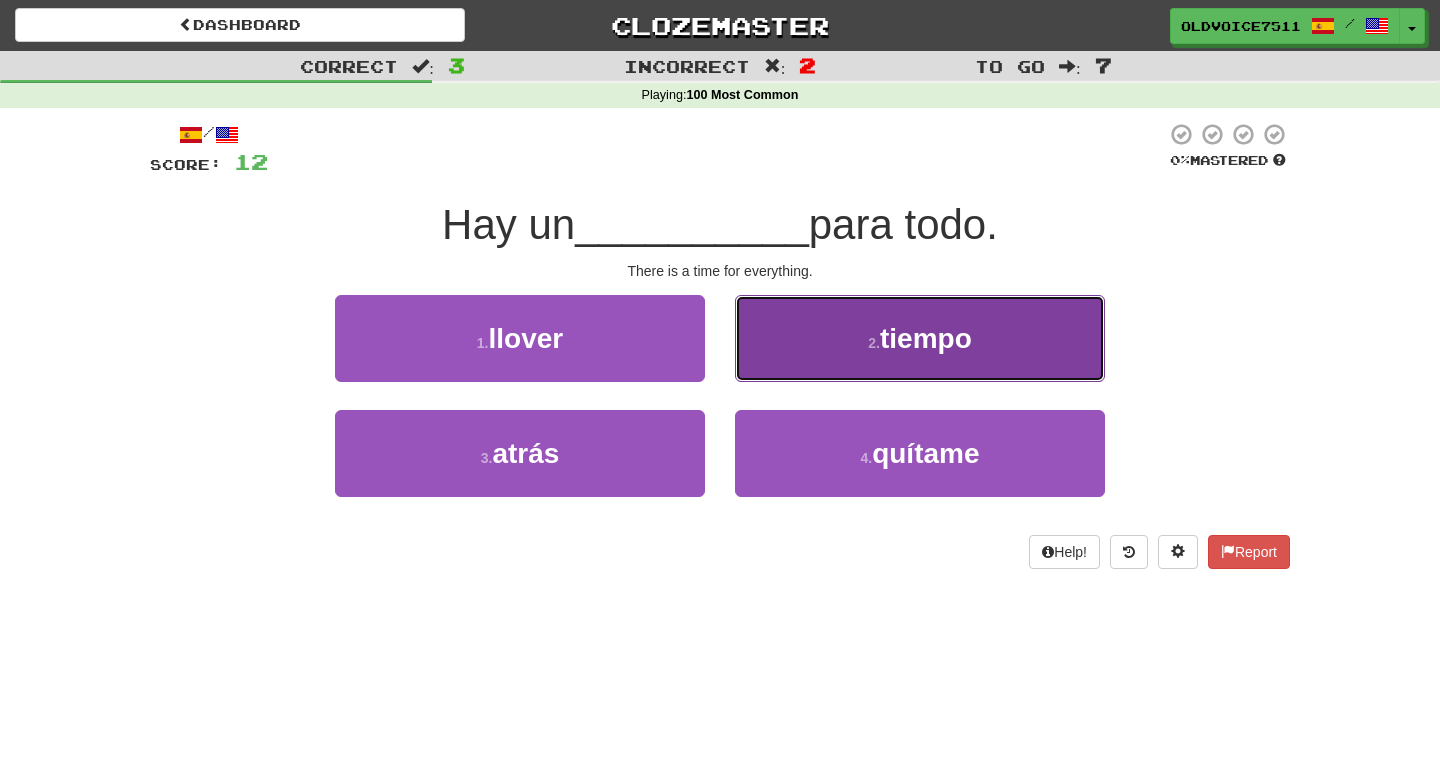 click on "2 .  tiempo" at bounding box center (920, 338) 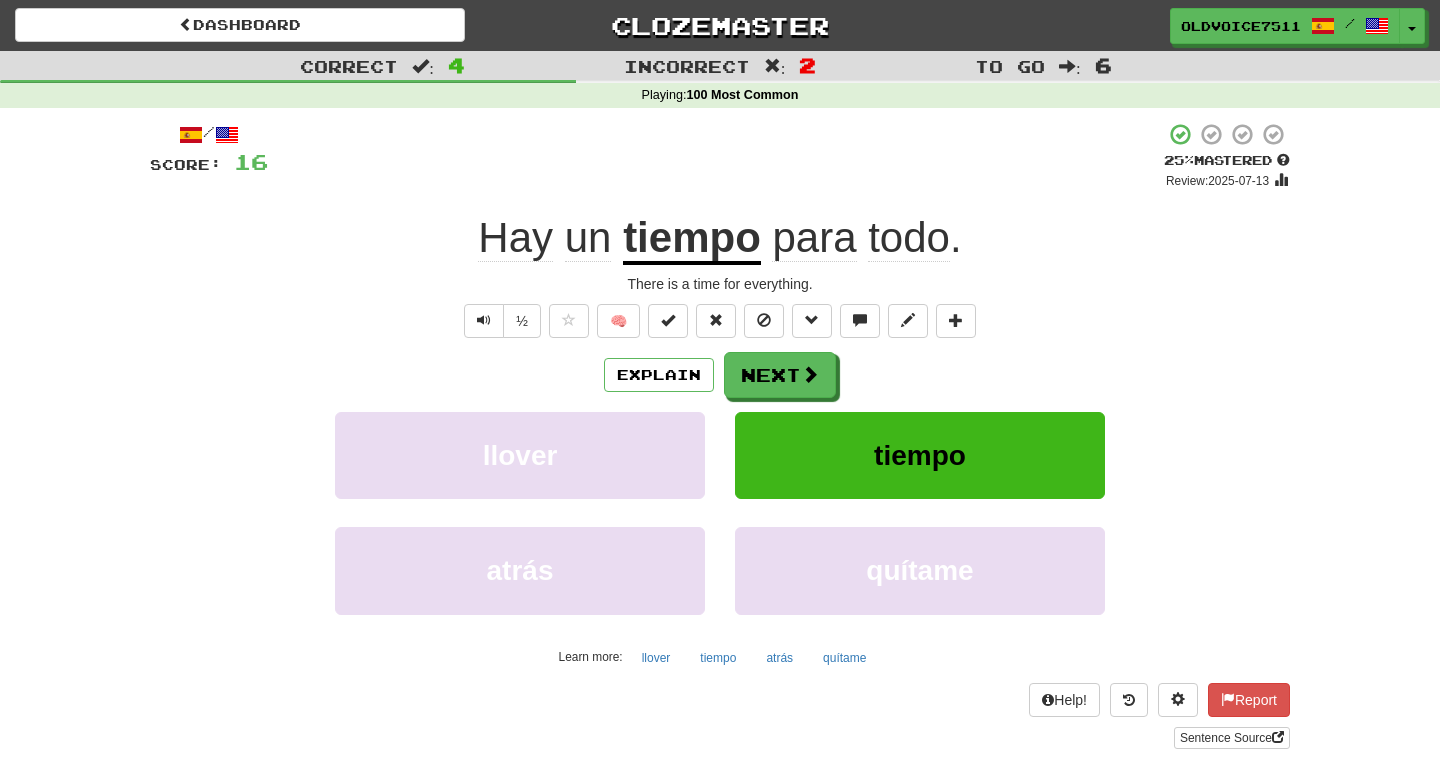 click on "para" at bounding box center [814, 238] 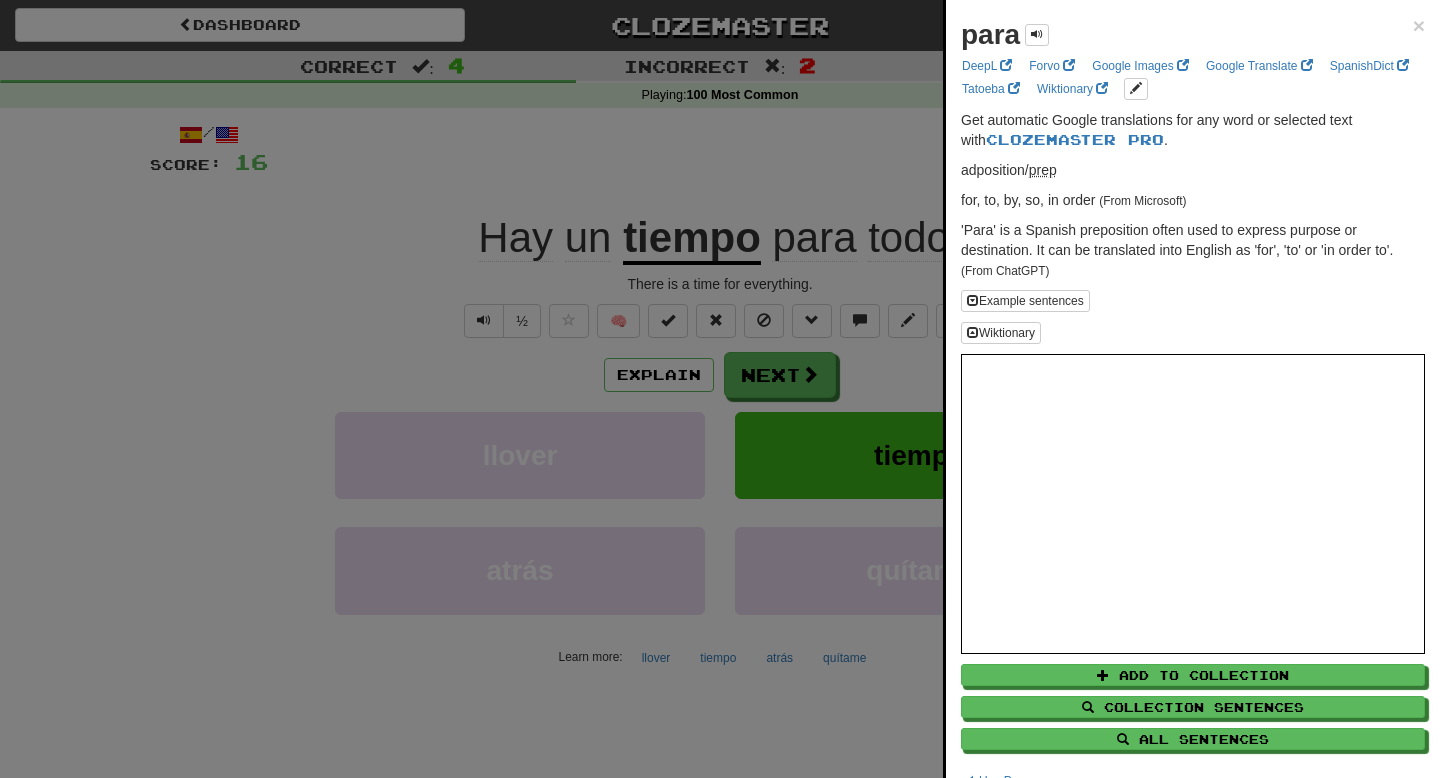 click at bounding box center [720, 389] 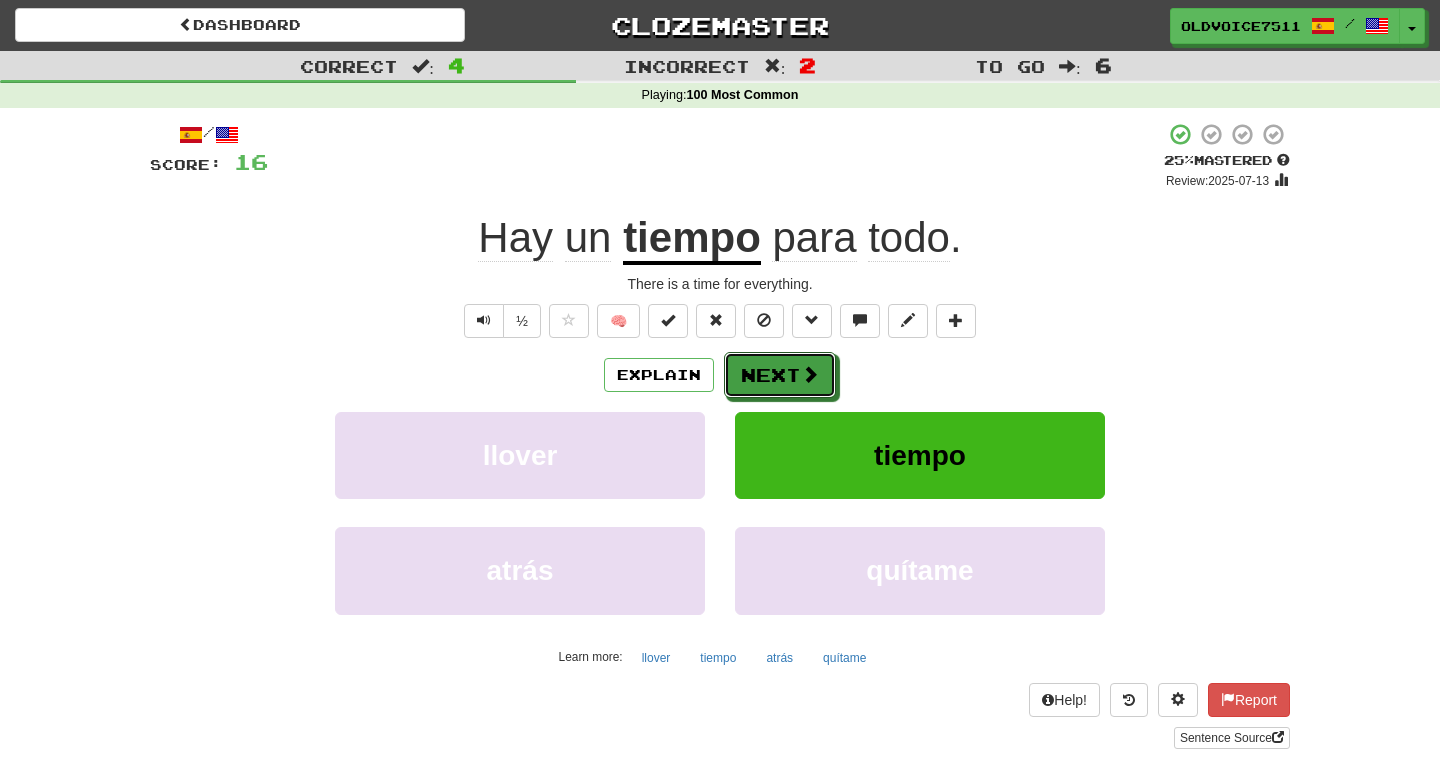 click on "Next" at bounding box center (780, 375) 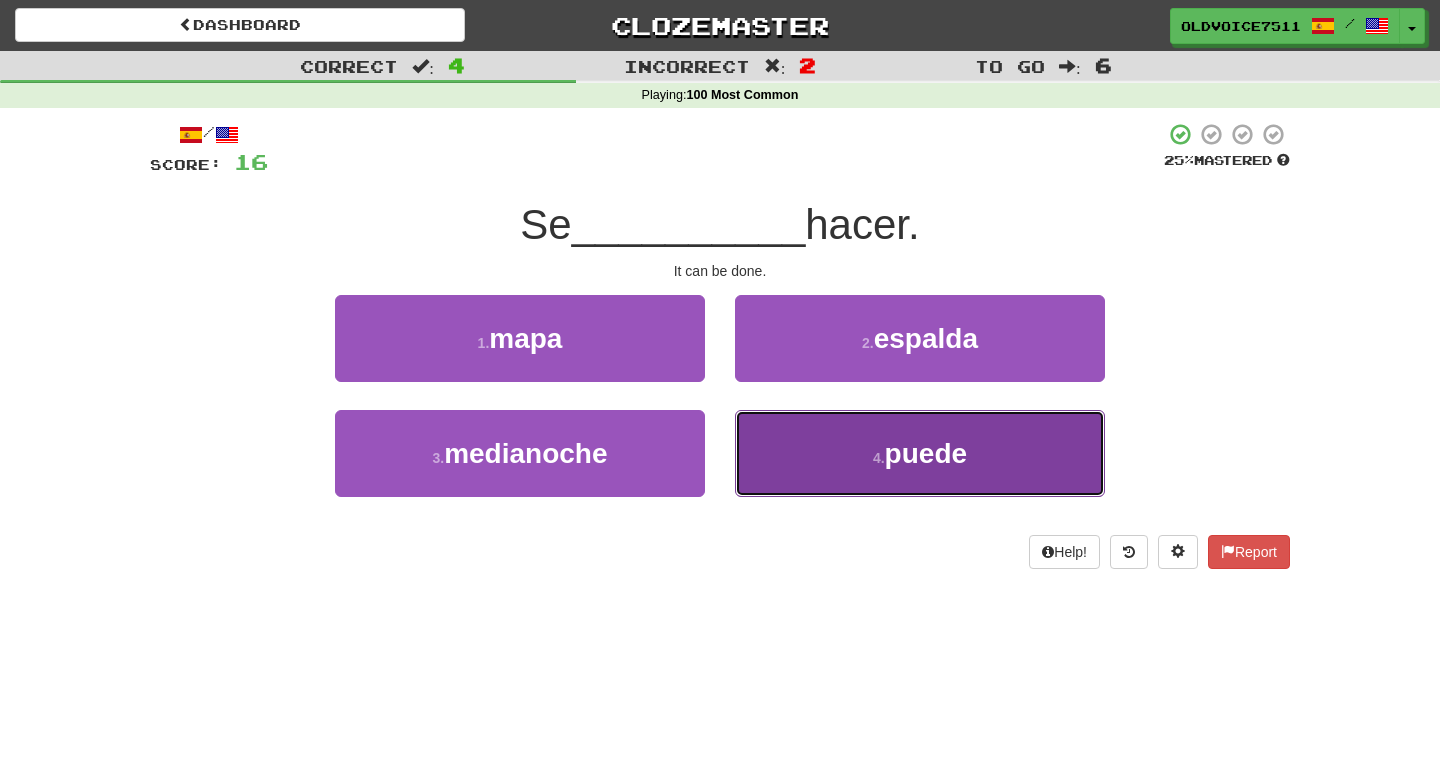 click on "4 .  puede" at bounding box center [920, 453] 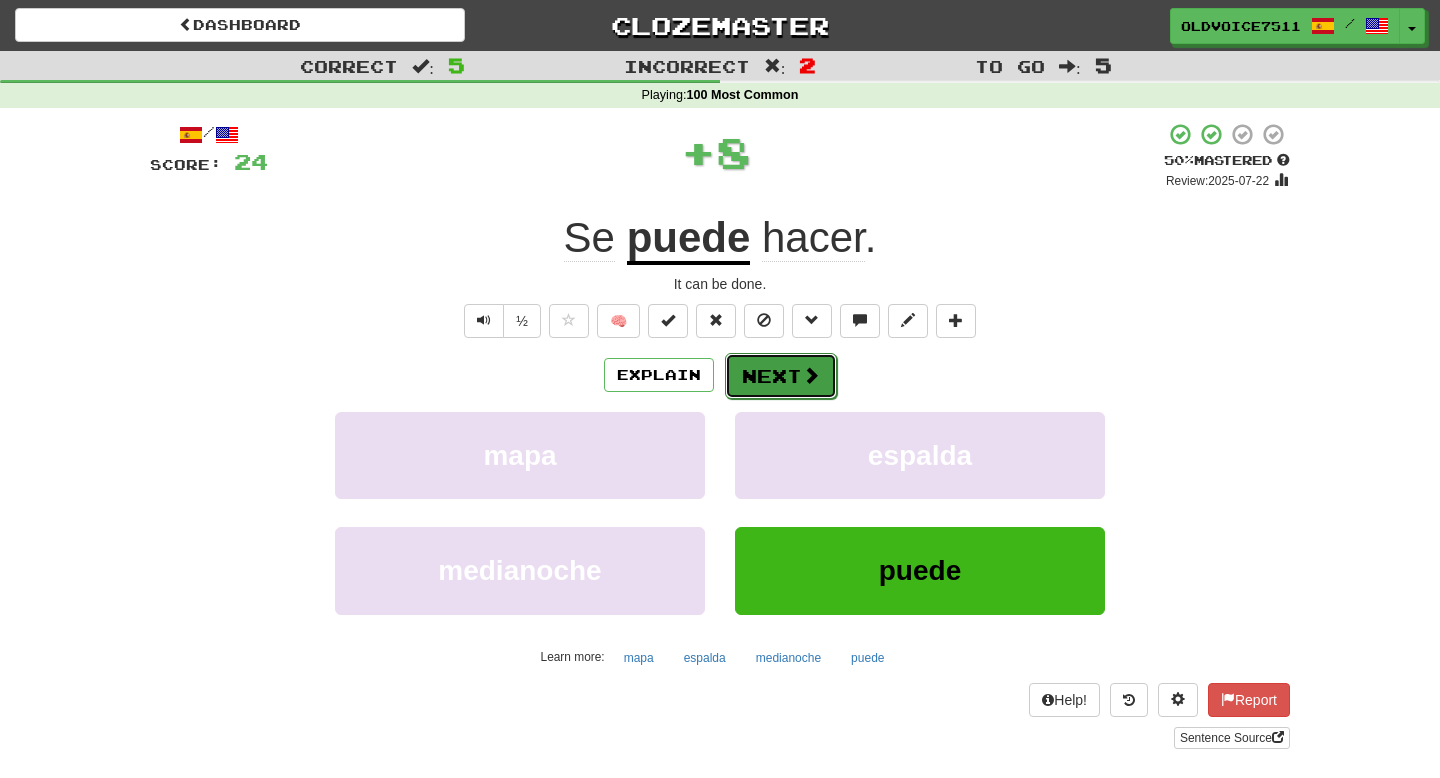 click at bounding box center (811, 375) 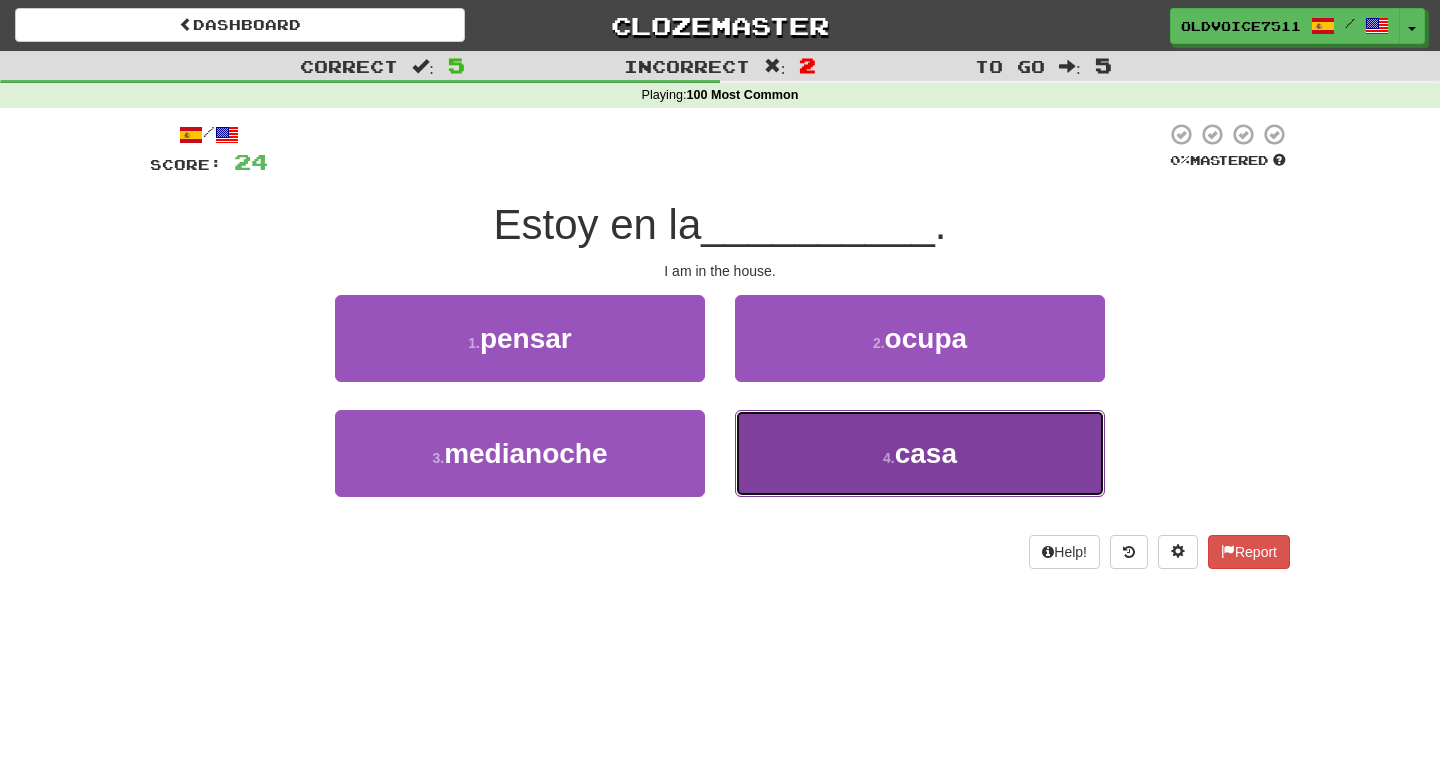 click on "4 .  casa" at bounding box center (920, 453) 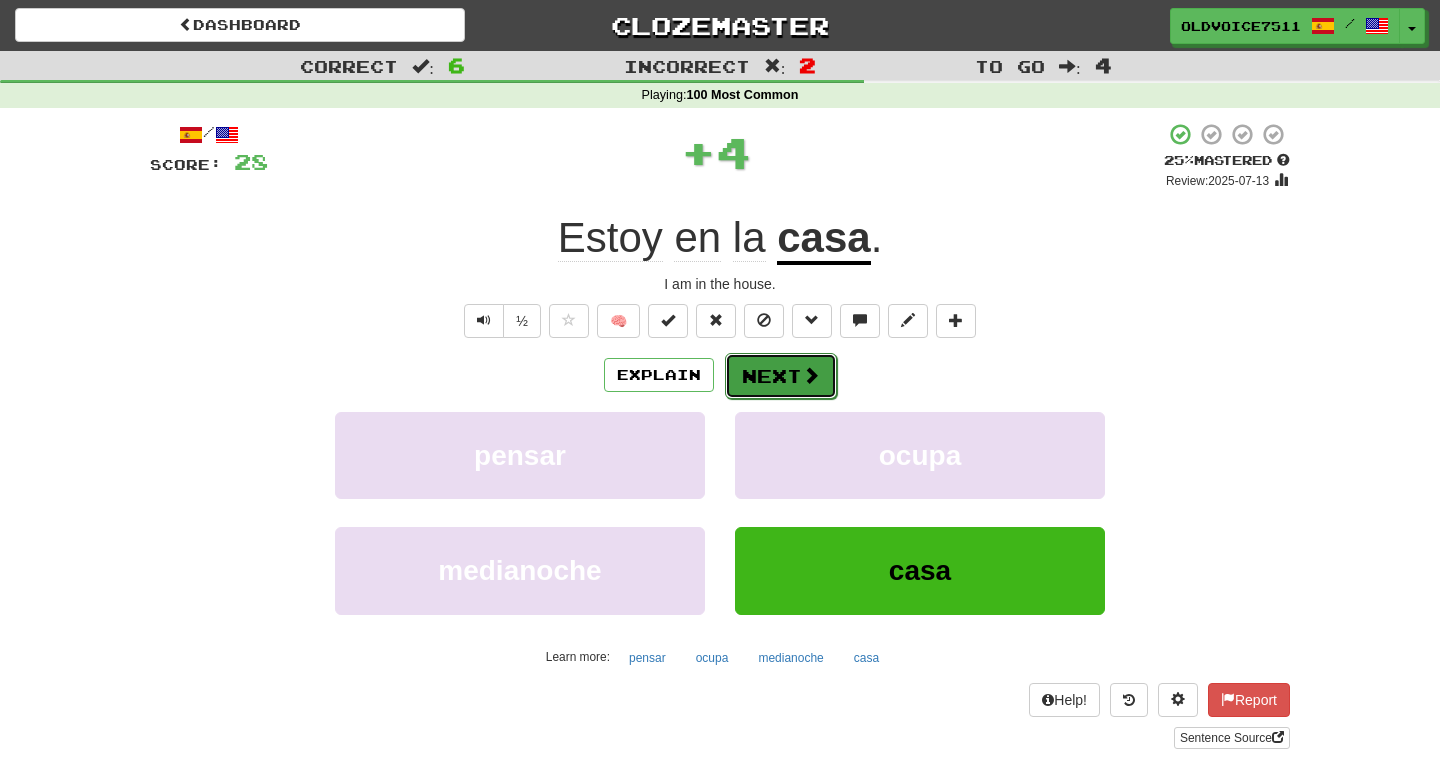 click on "Next" at bounding box center (781, 376) 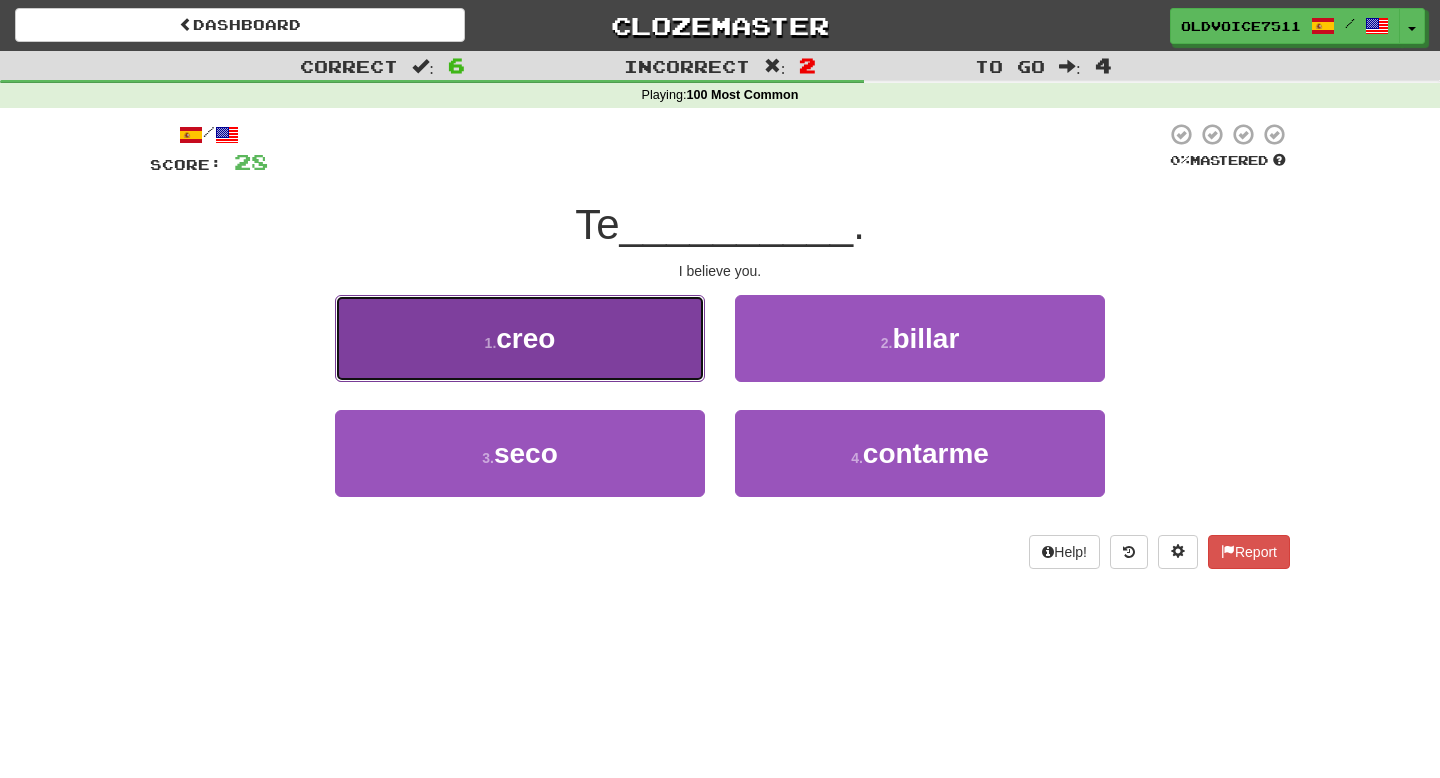 click on "1 .  creo" at bounding box center (520, 338) 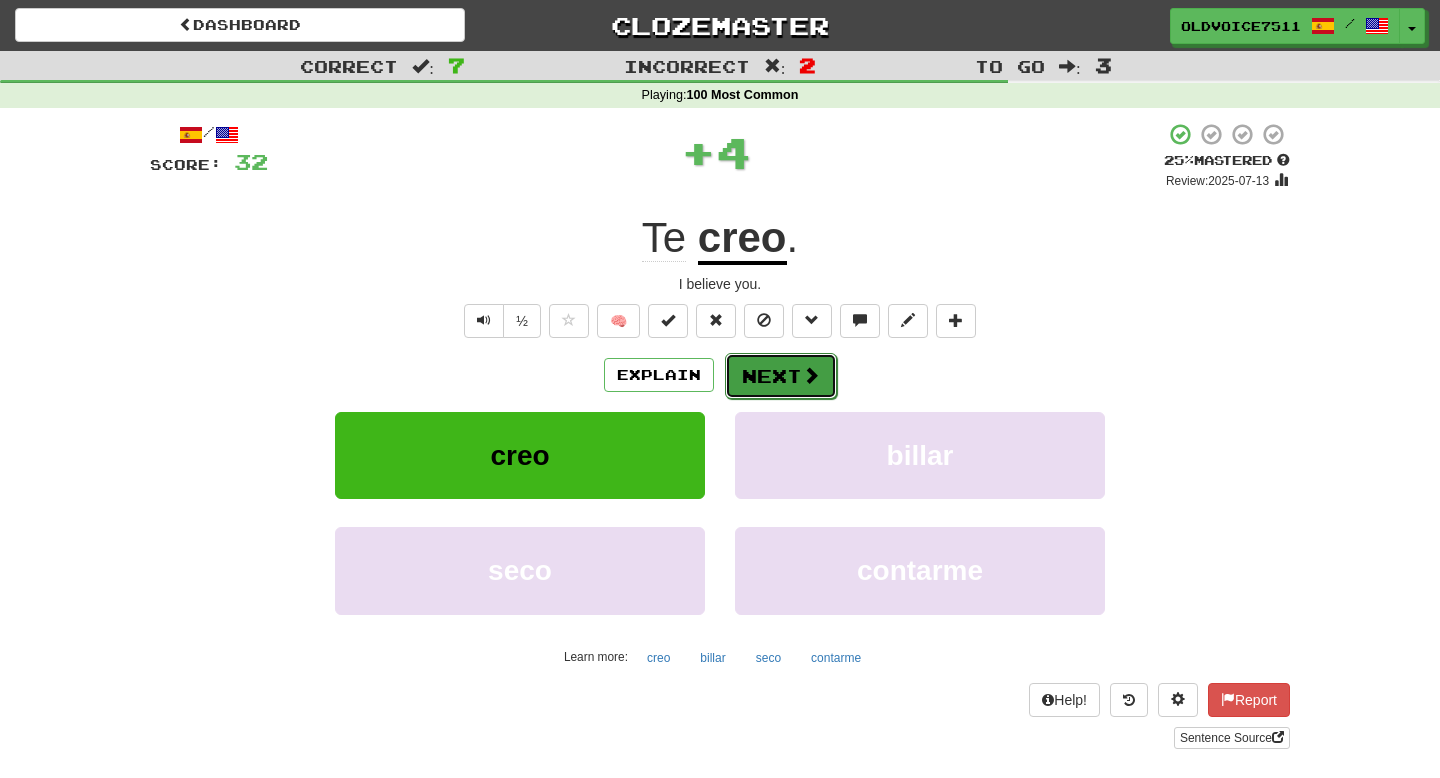 click on "Next" at bounding box center [781, 376] 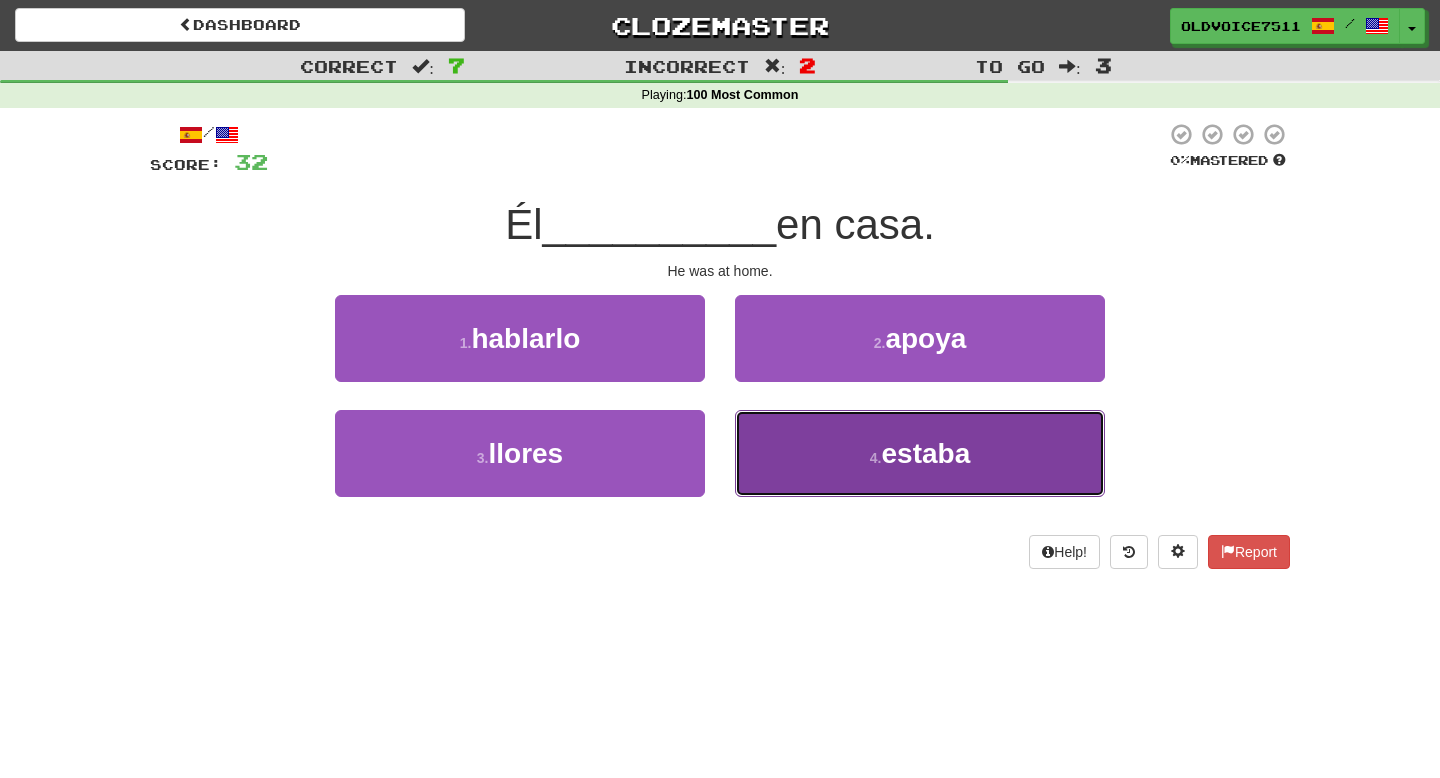 click on "4 .  estaba" at bounding box center (920, 453) 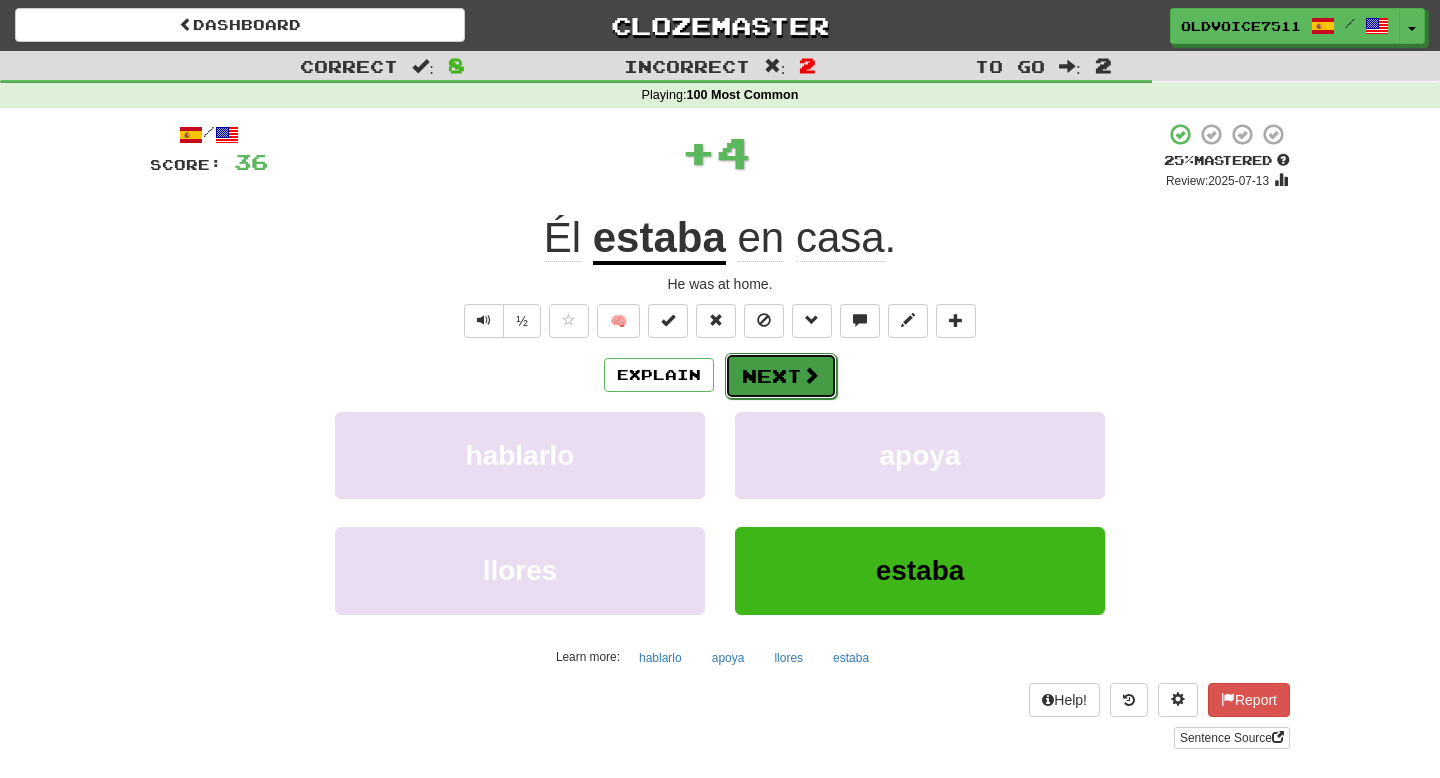 click at bounding box center [811, 375] 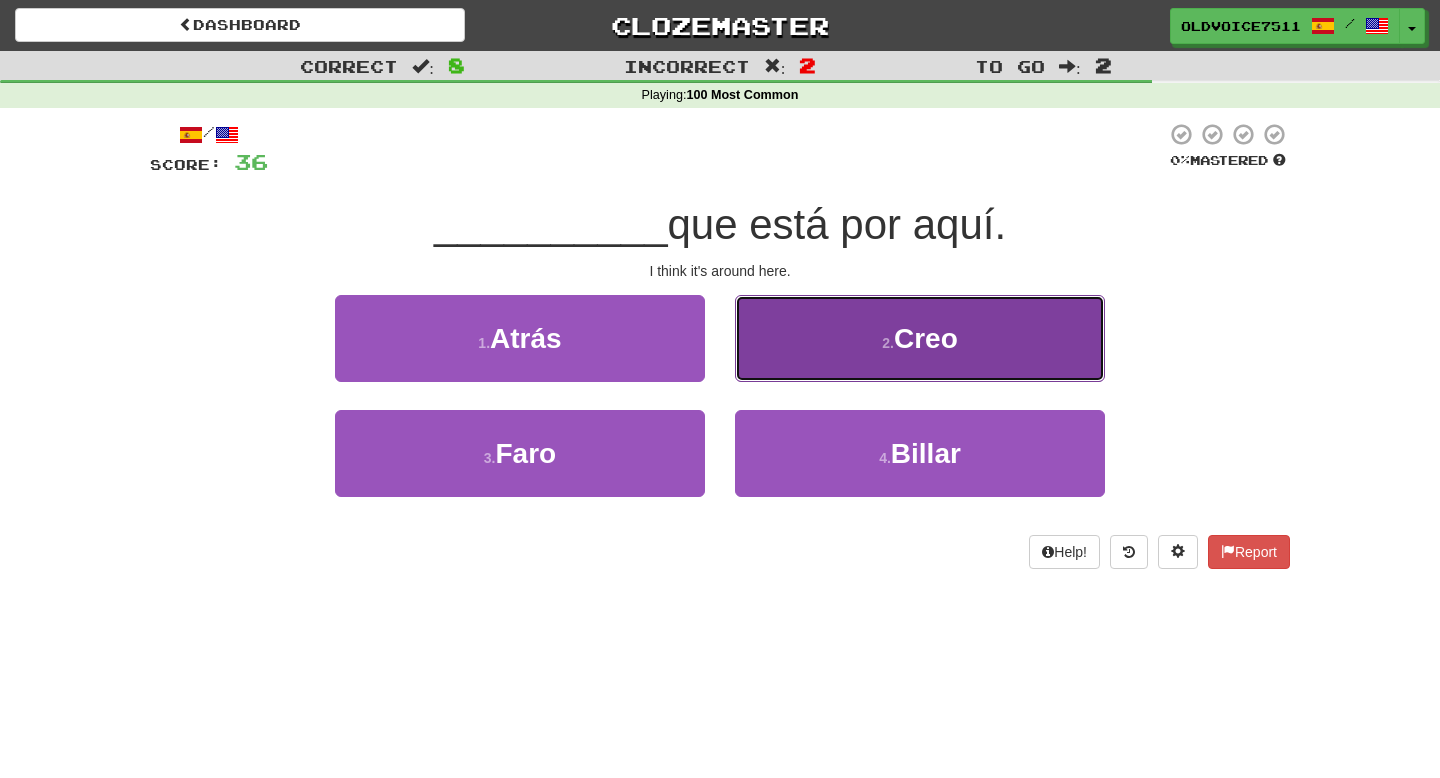 click on "2 .  Creo" at bounding box center (920, 338) 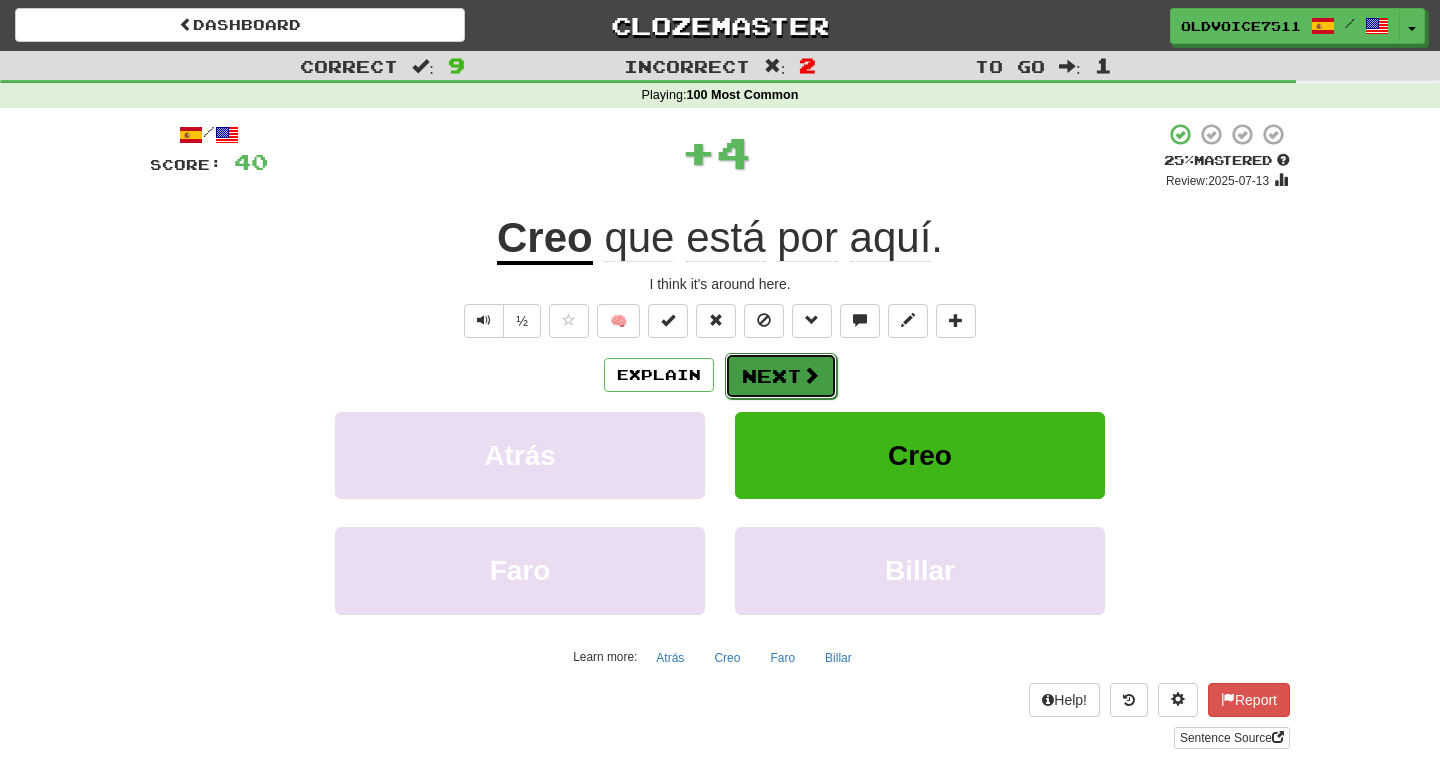 click on "Next" at bounding box center [781, 376] 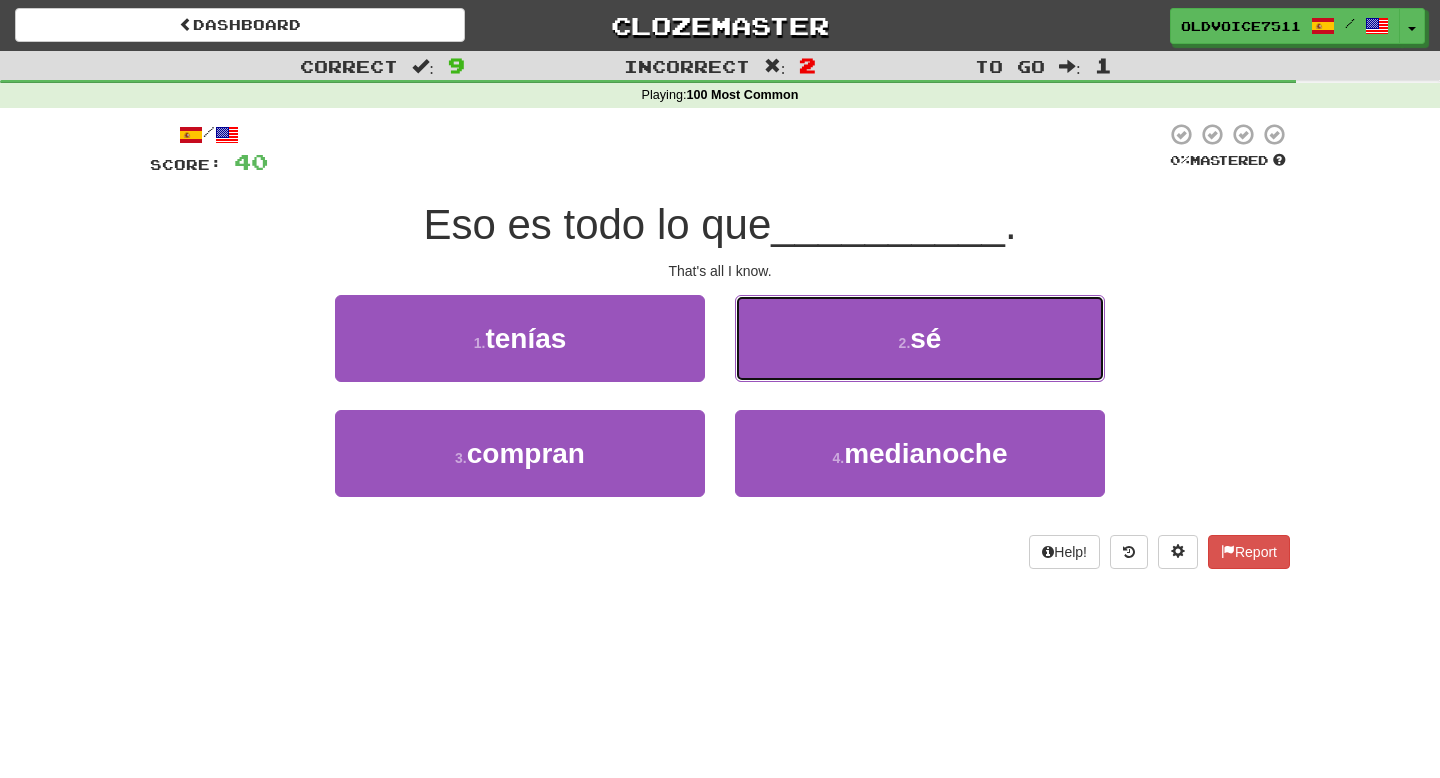 click on "2 .  sé" at bounding box center (920, 338) 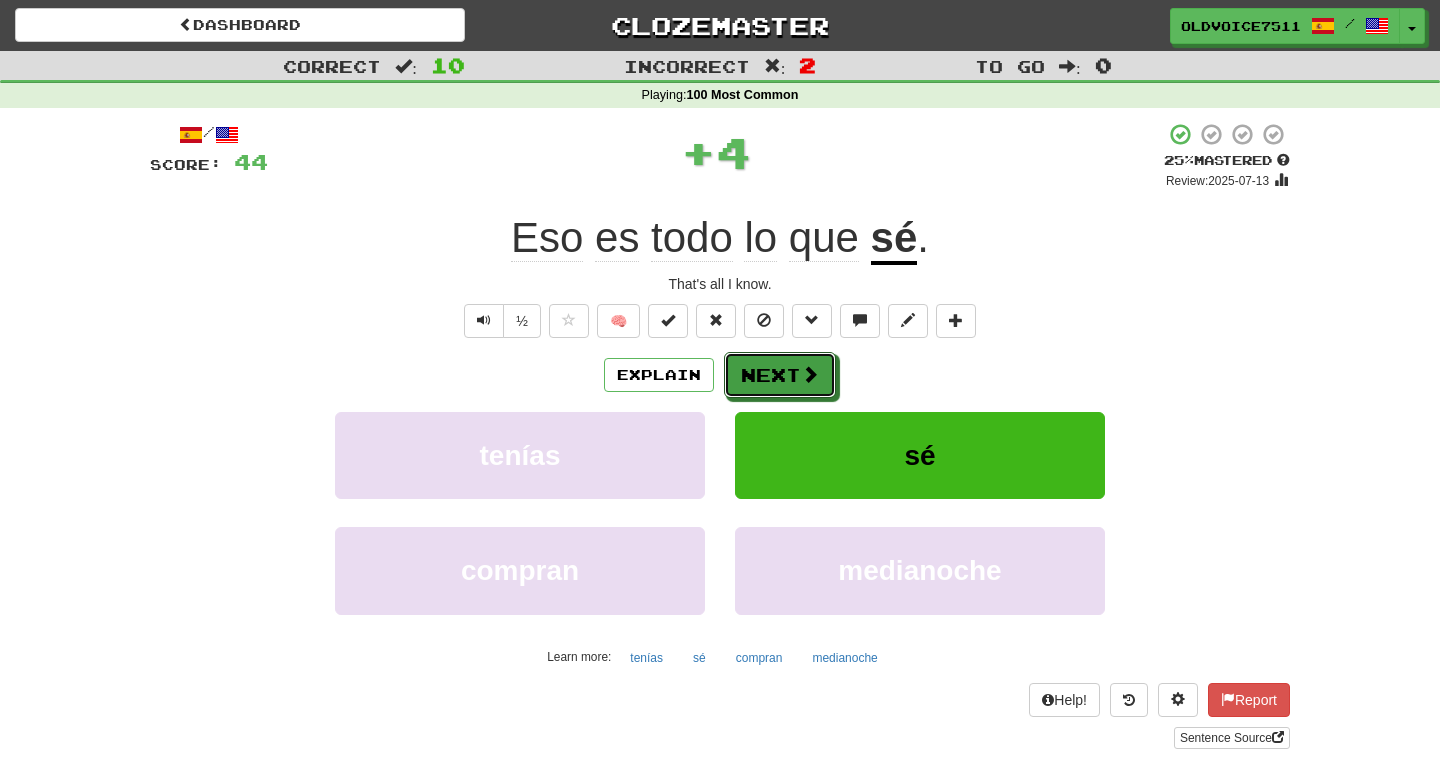 click on "Next" at bounding box center (780, 375) 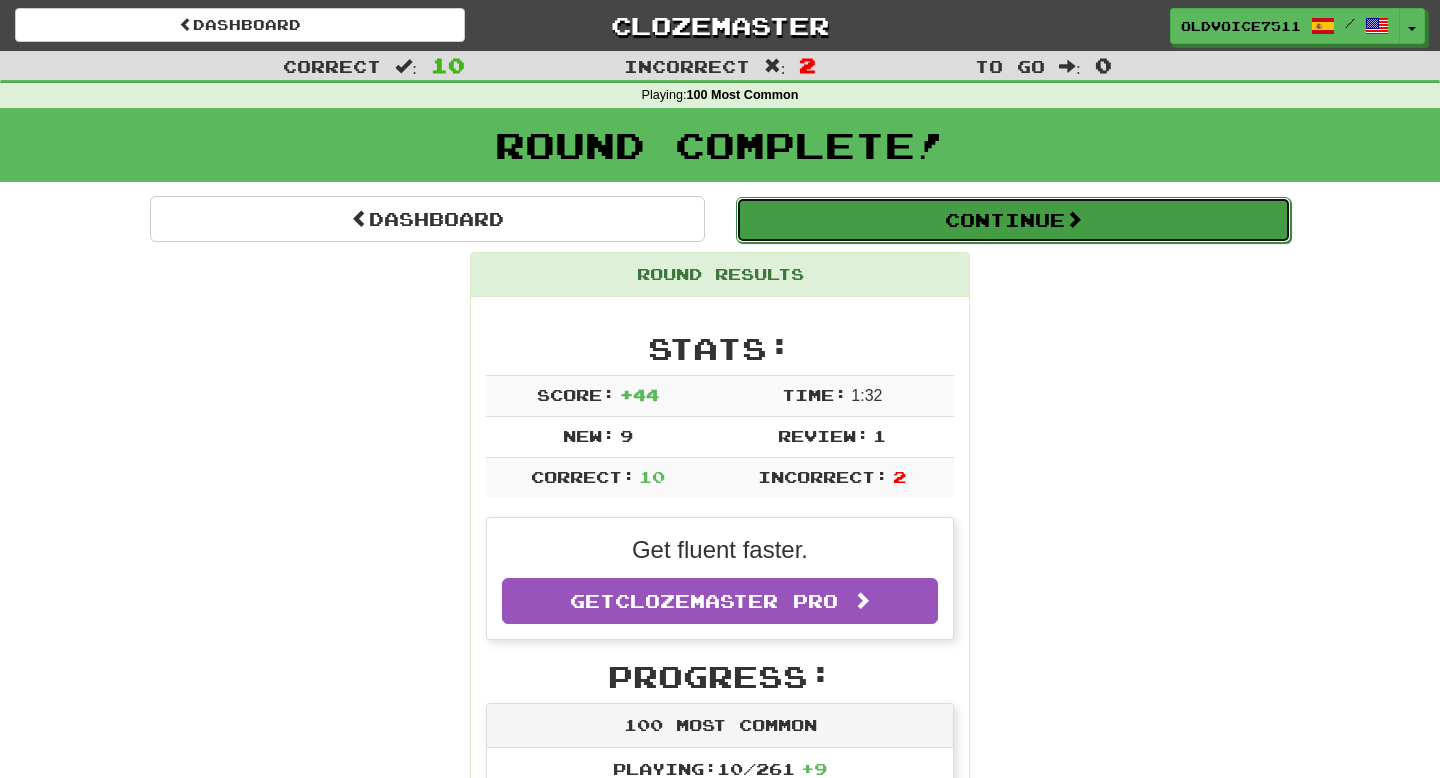 click on "Continue" at bounding box center (1013, 220) 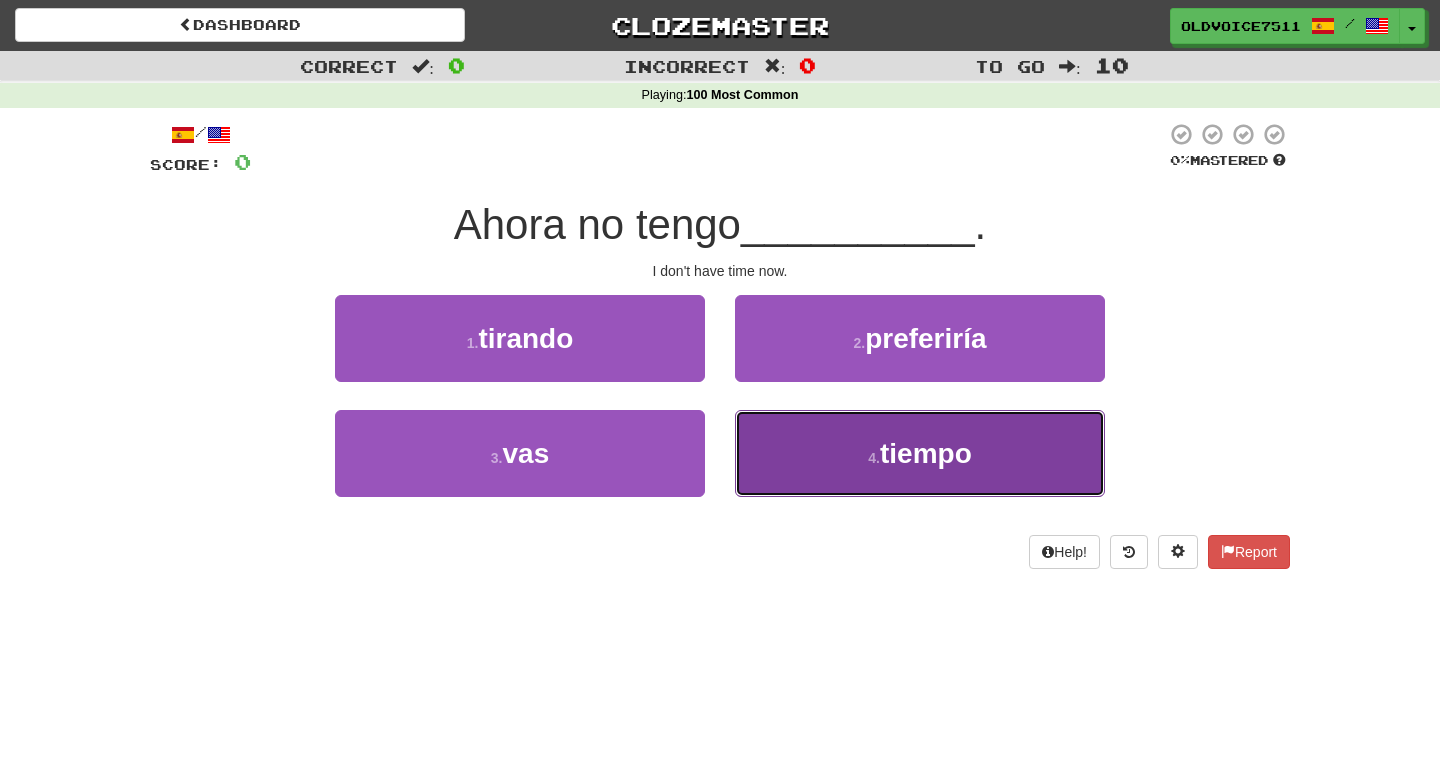 click on "tiempo" at bounding box center [926, 453] 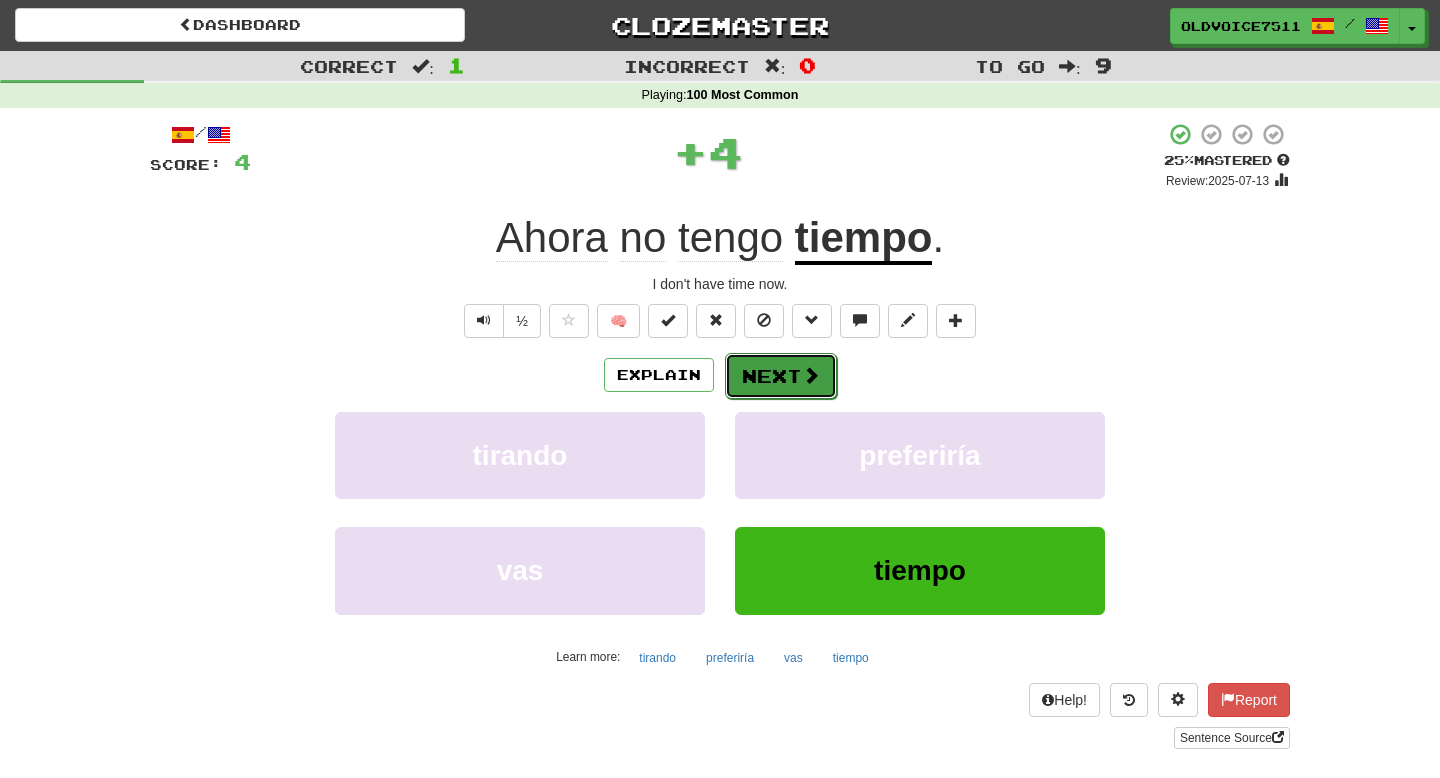 click at bounding box center [811, 375] 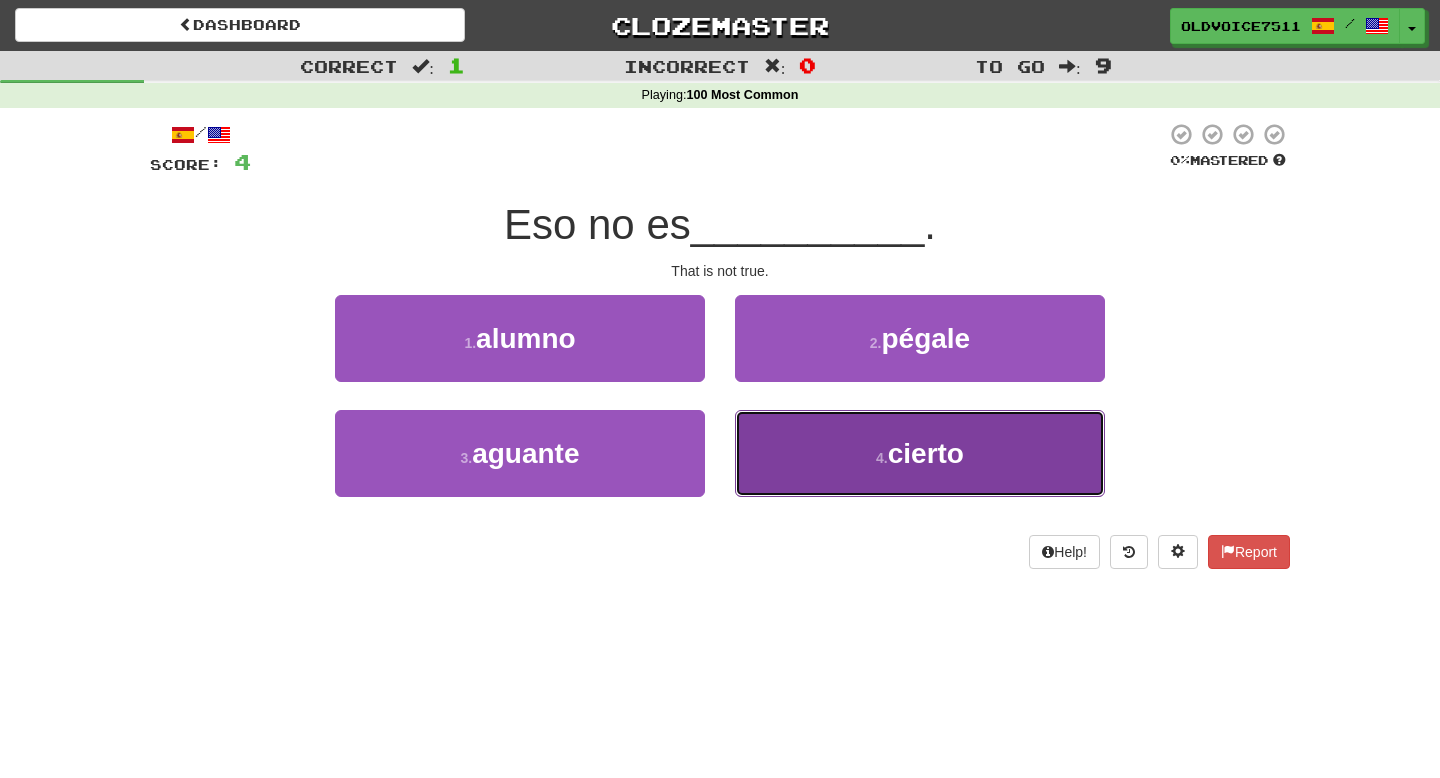 click on "4 .  cierto" at bounding box center [920, 453] 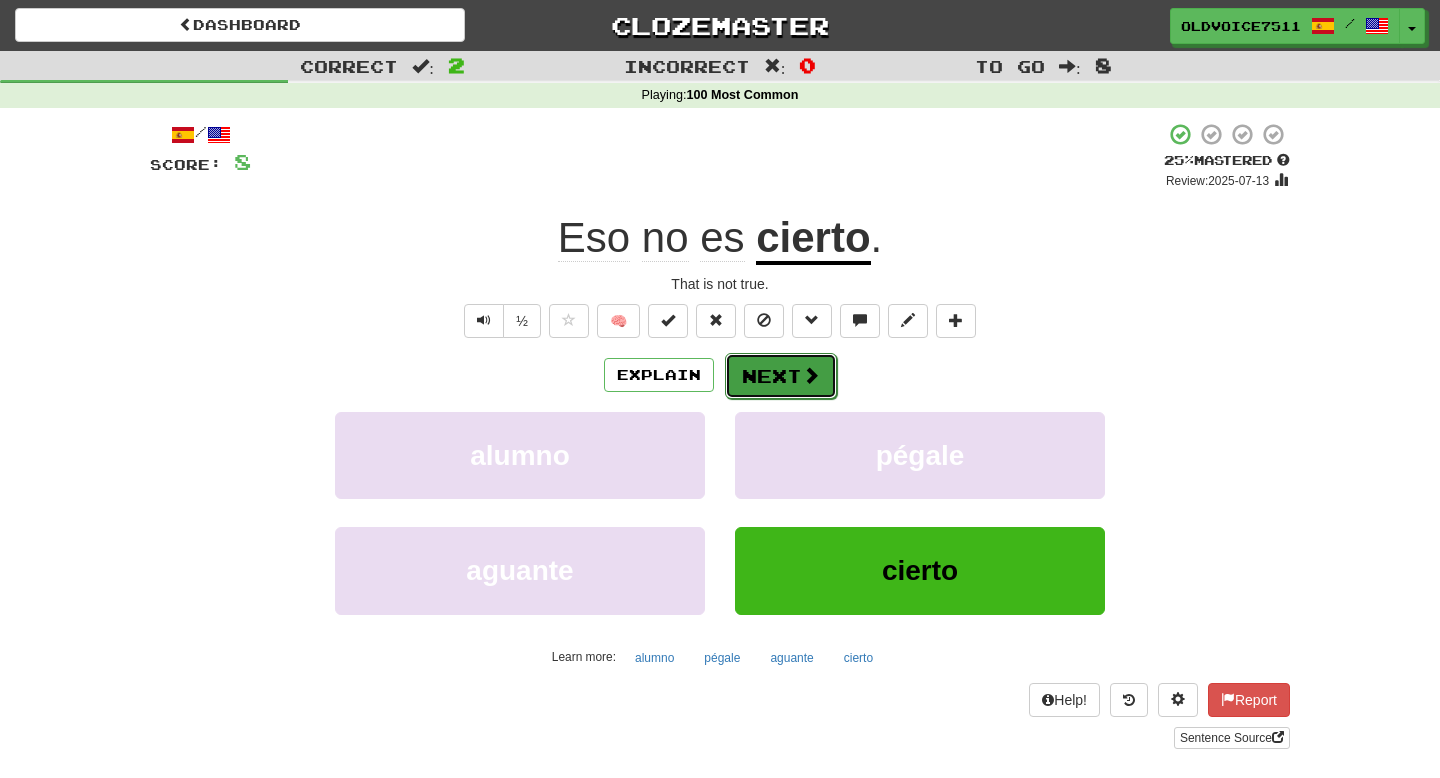 click at bounding box center [811, 375] 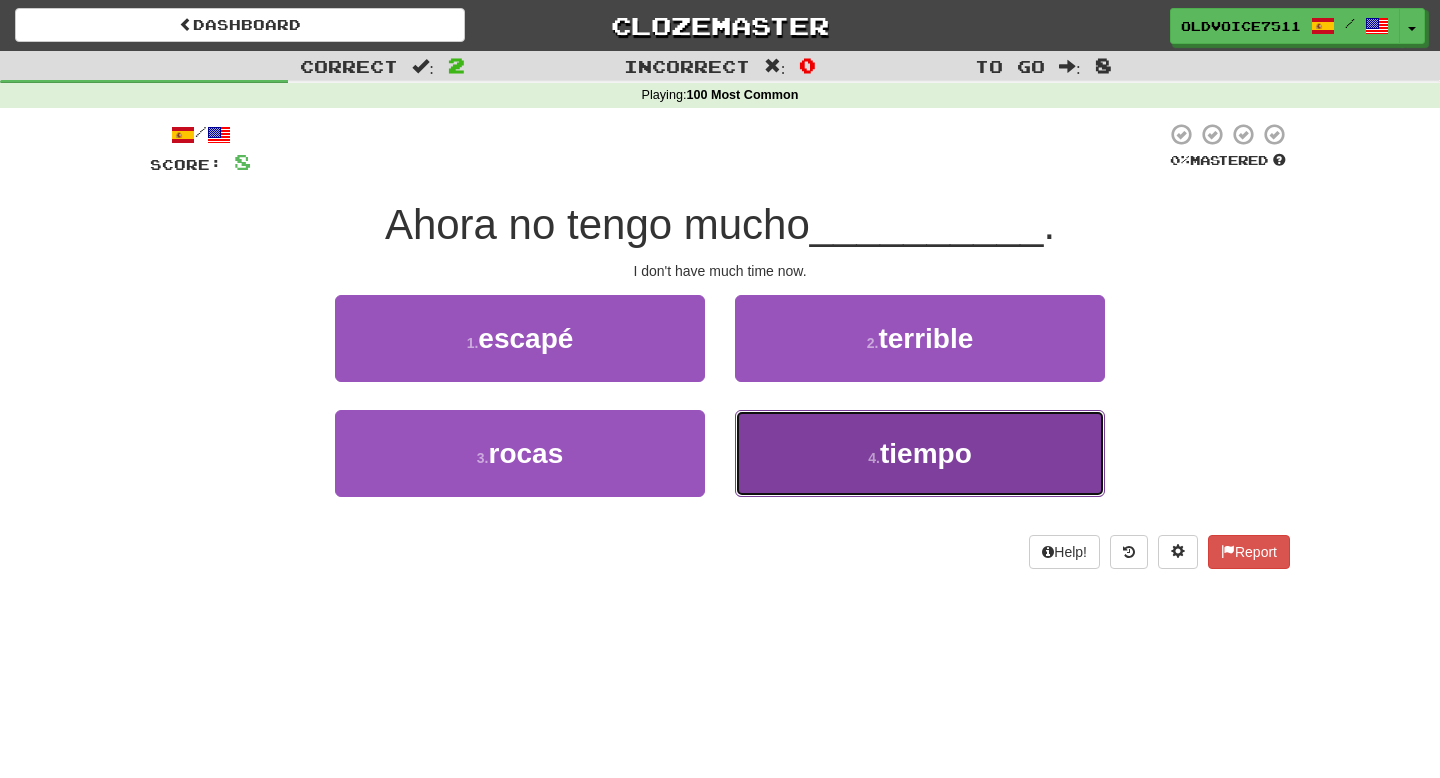 click on "4 .  tiempo" at bounding box center (920, 453) 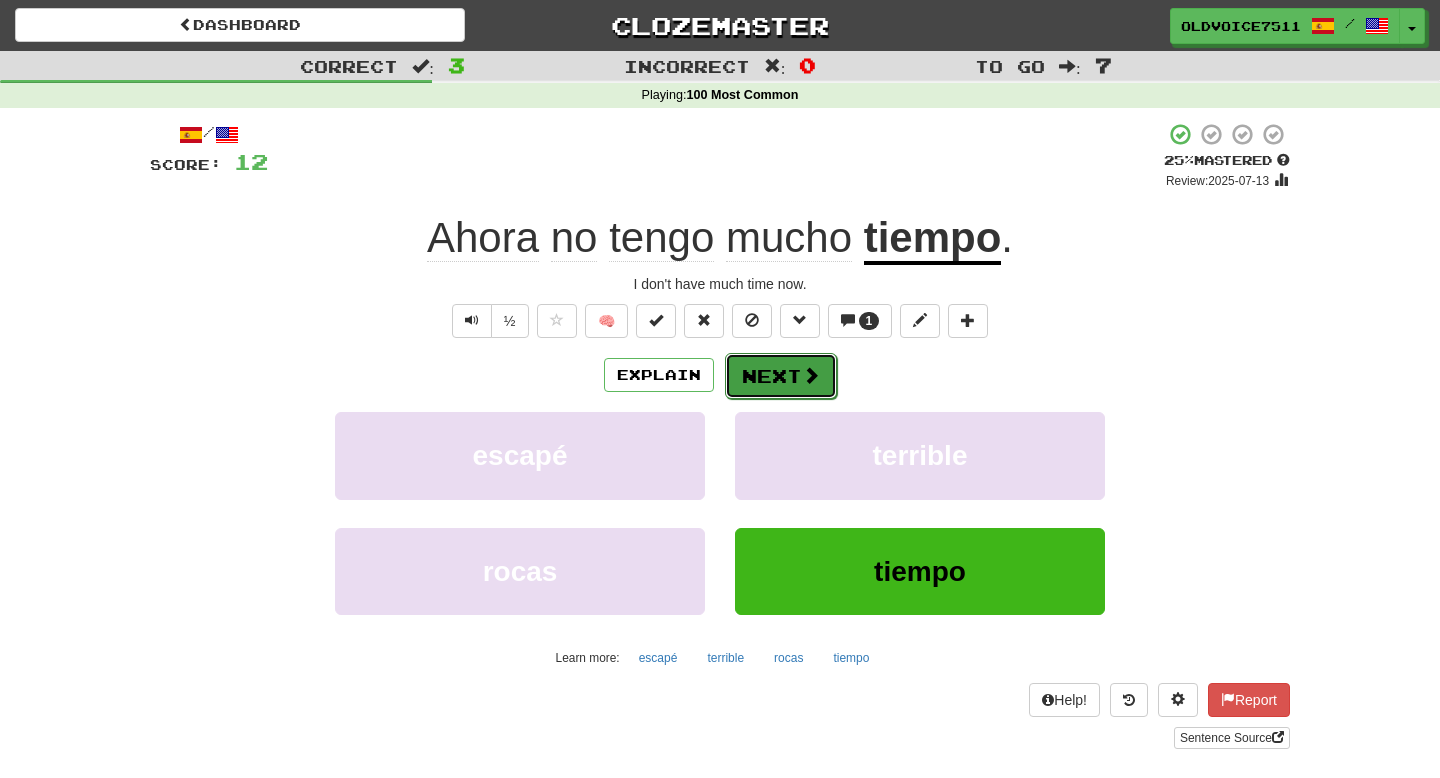 click at bounding box center (811, 375) 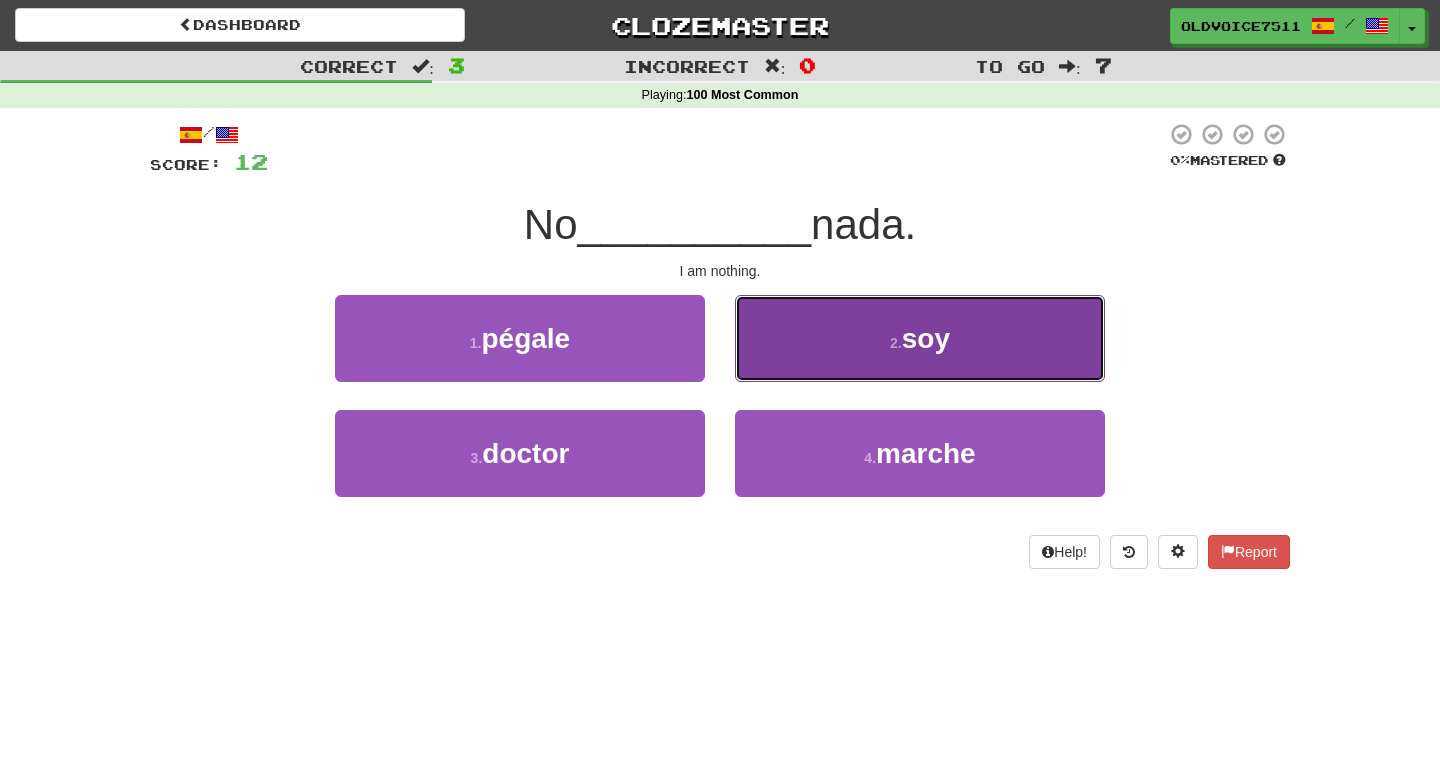 click on "2 .  soy" at bounding box center [920, 338] 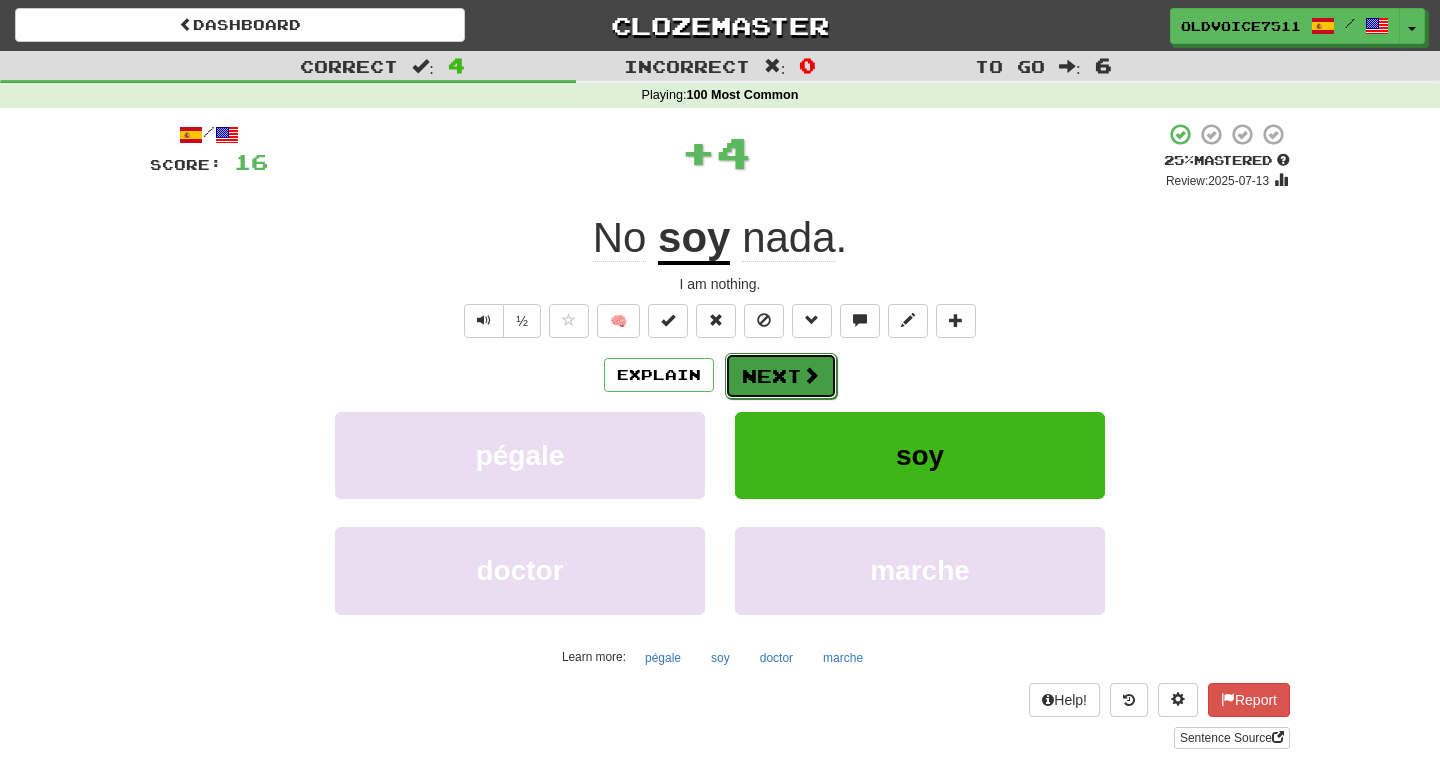 click on "Next" at bounding box center [781, 376] 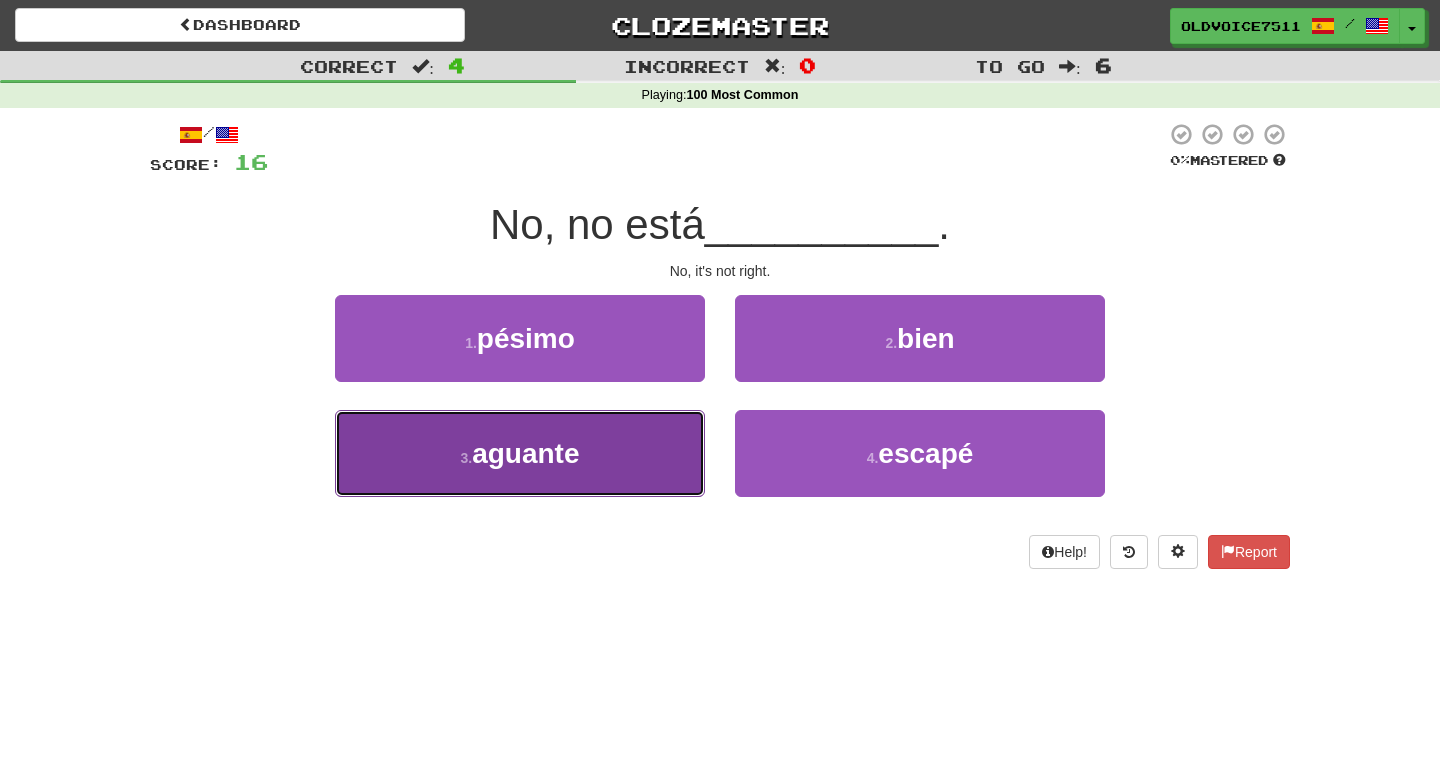 click on "3 .  aguante" at bounding box center [520, 453] 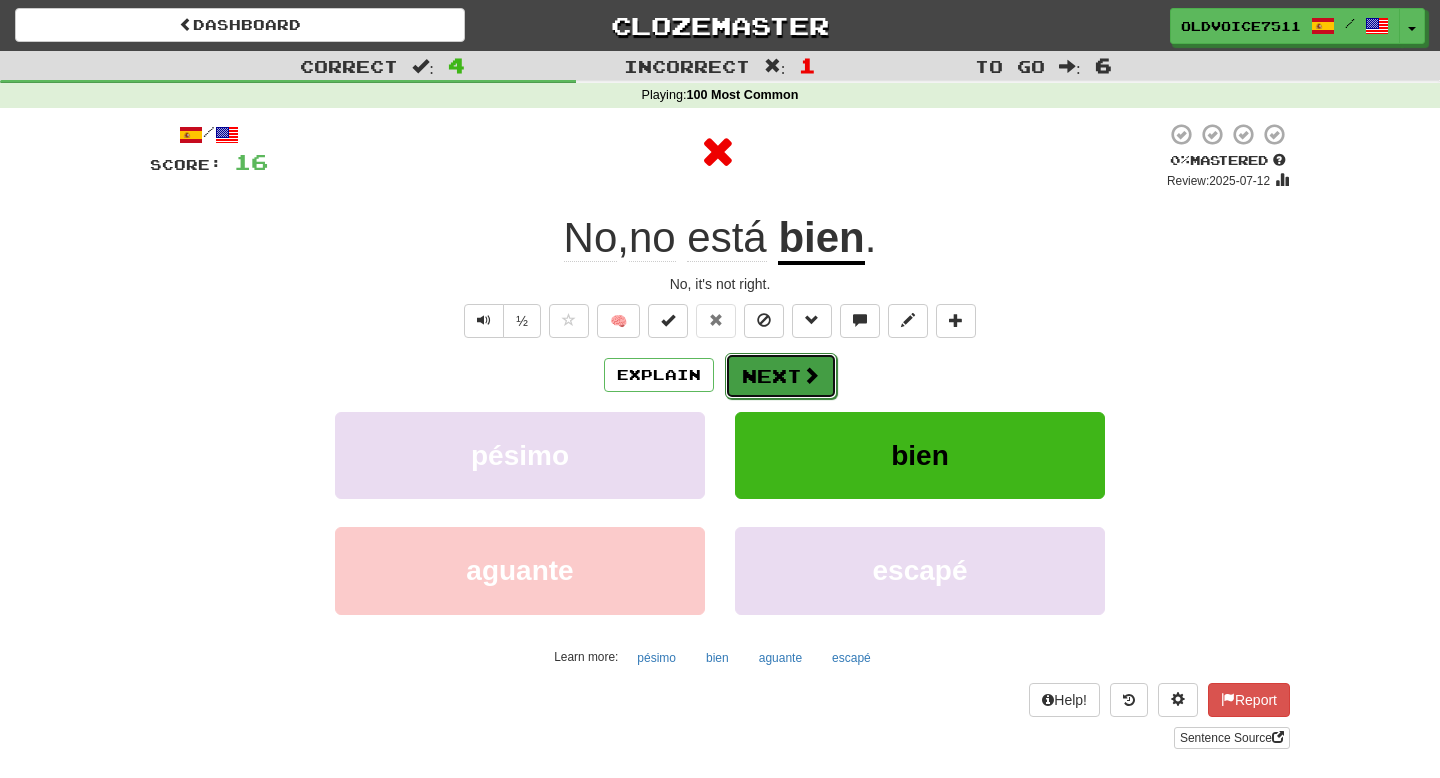 click on "Next" at bounding box center (781, 376) 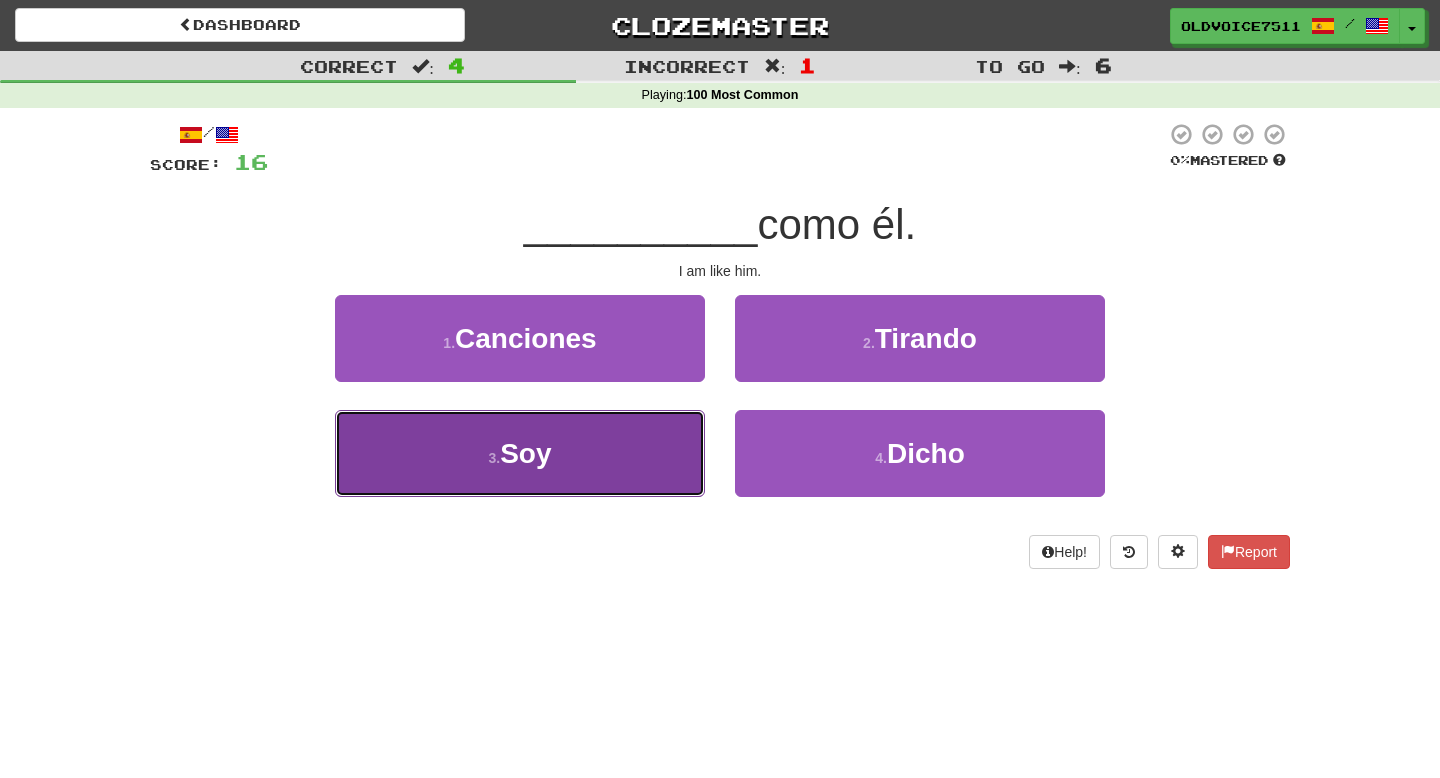 click on "3 .  Soy" at bounding box center (520, 453) 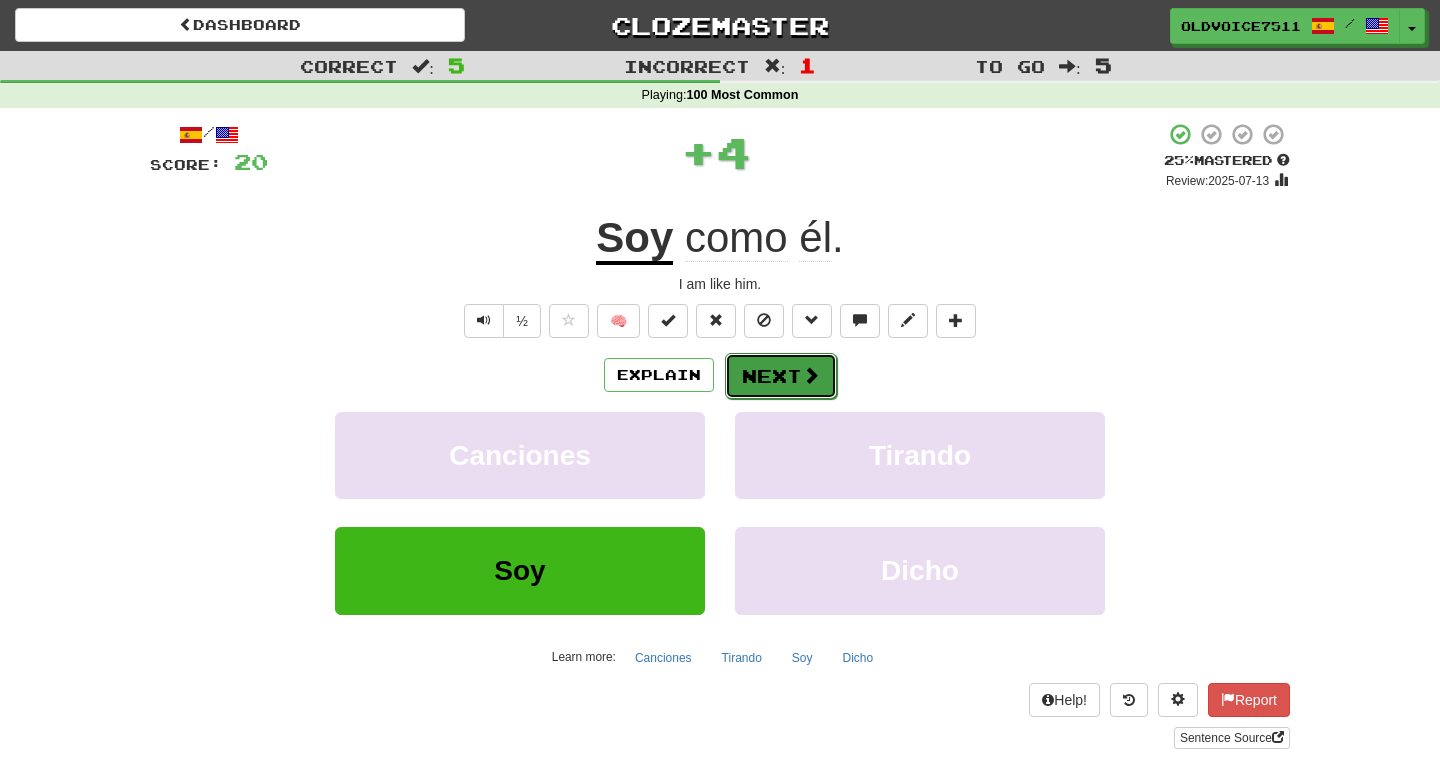 click on "Next" at bounding box center [781, 376] 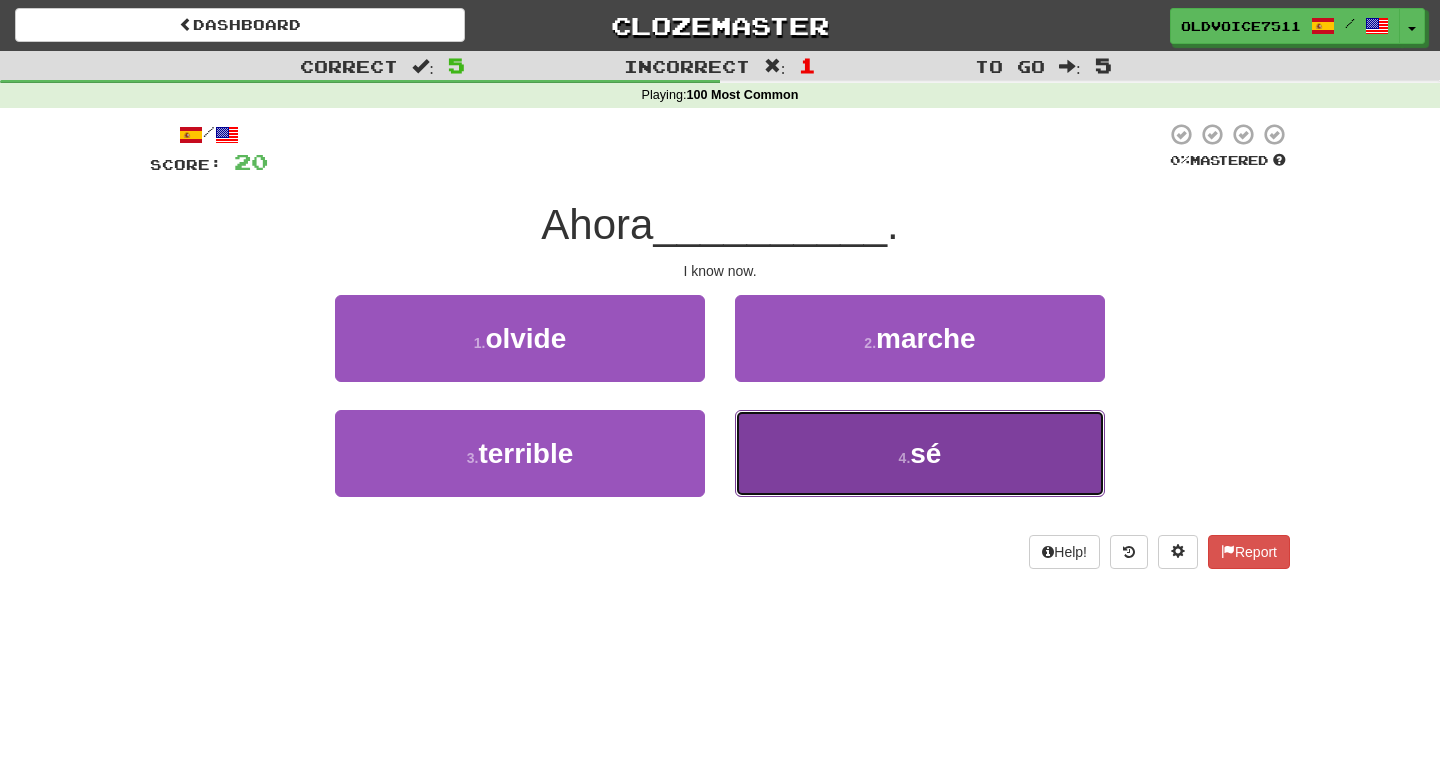click on "4 .  sé" at bounding box center [920, 453] 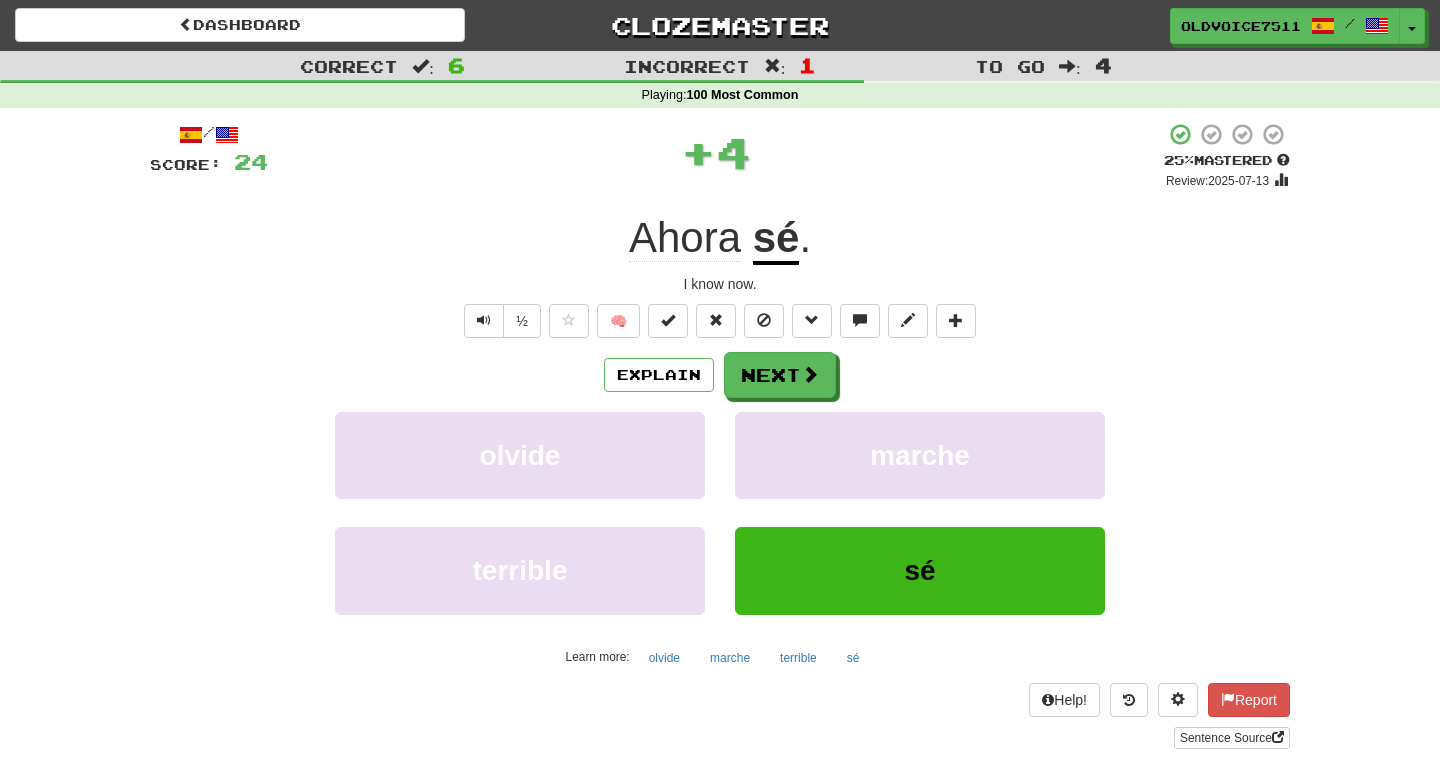 click on "Ahora" 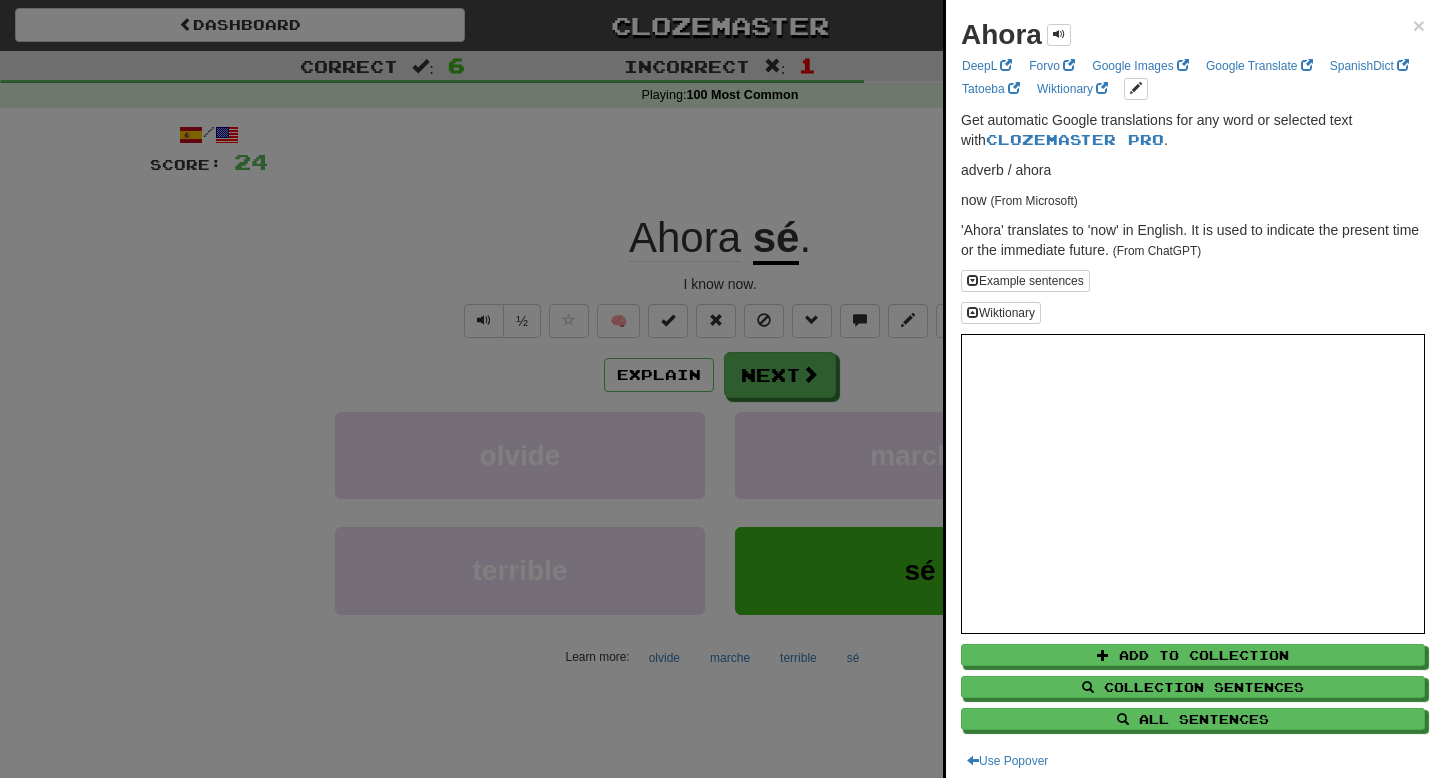 click at bounding box center [720, 389] 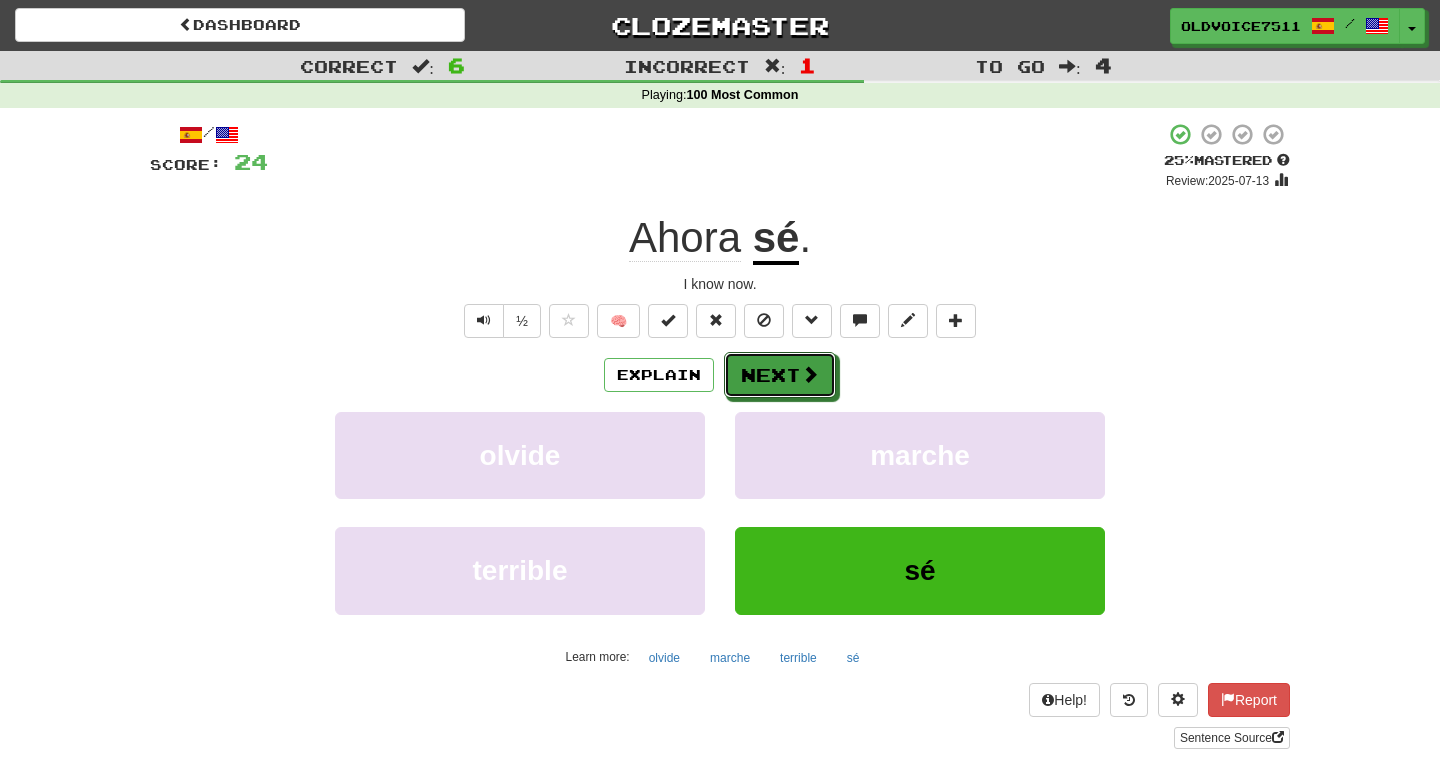 click on "Next" at bounding box center [780, 375] 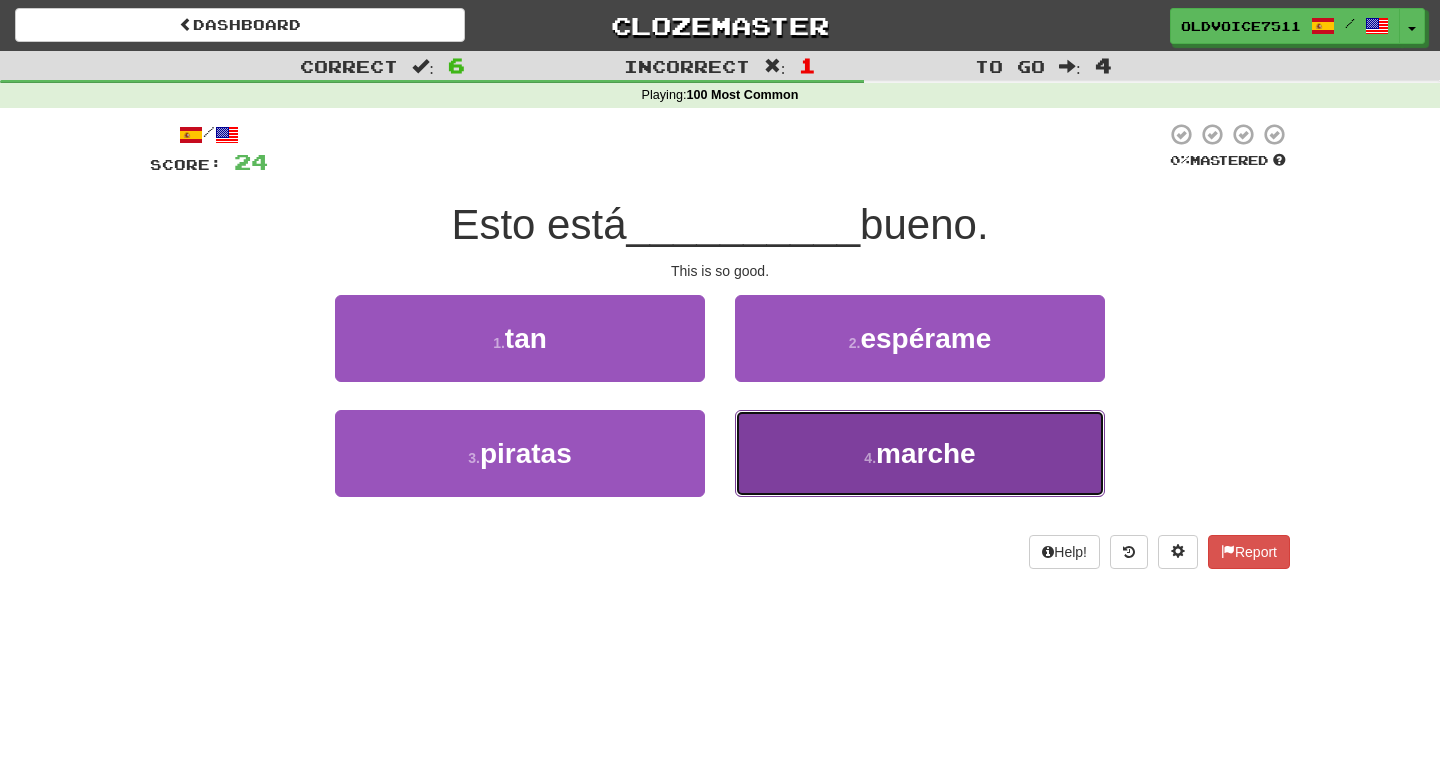 click on "4 .  marche" at bounding box center [920, 453] 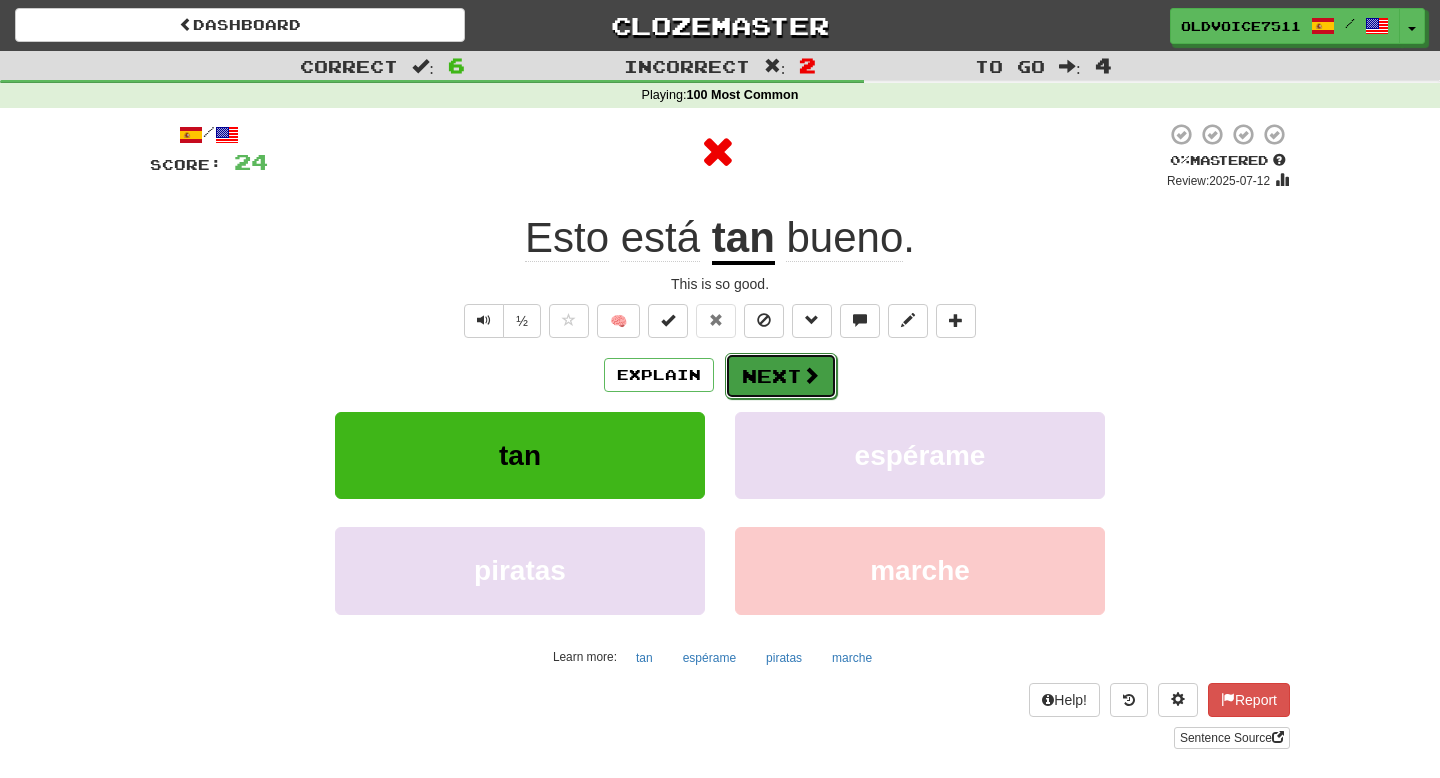 click on "Next" at bounding box center [781, 376] 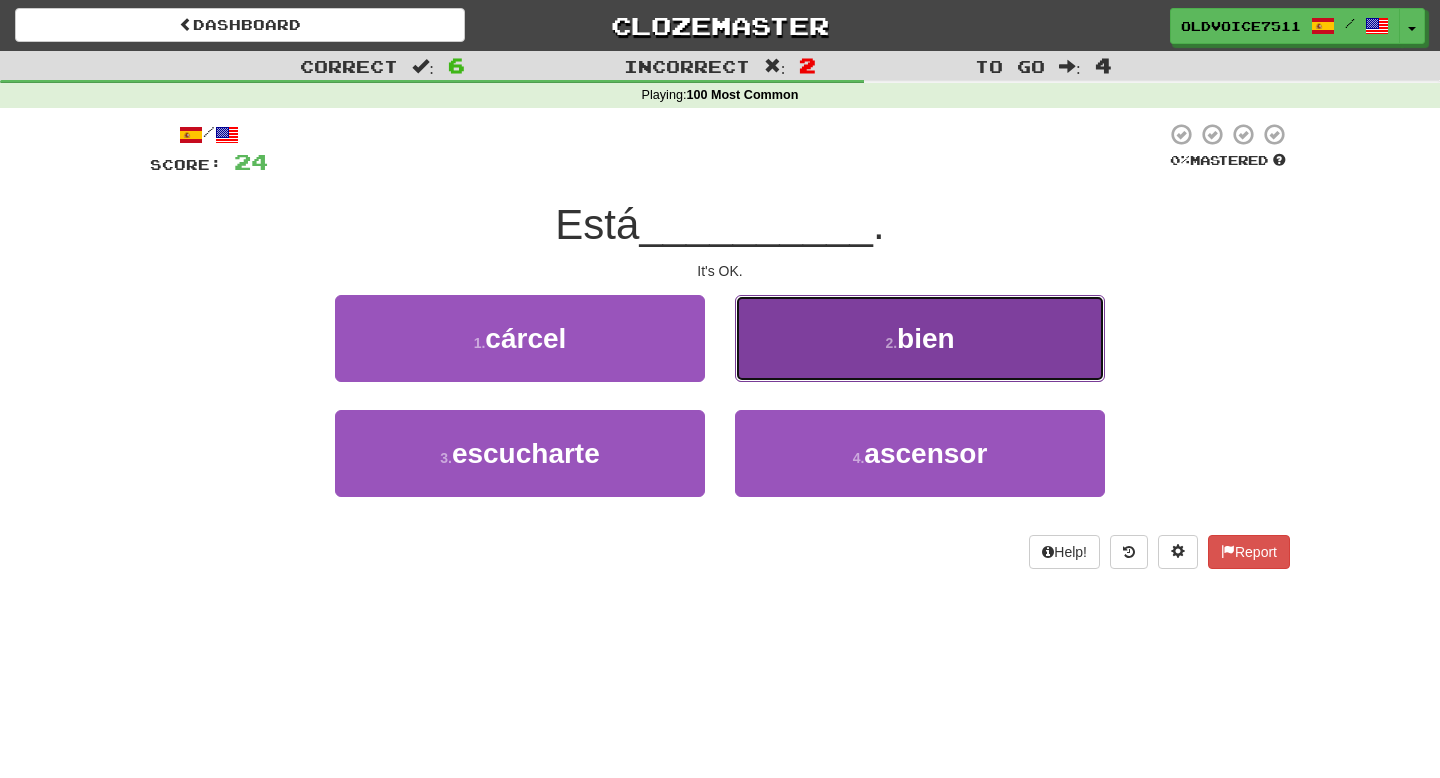 click on "2 .  bien" at bounding box center [920, 338] 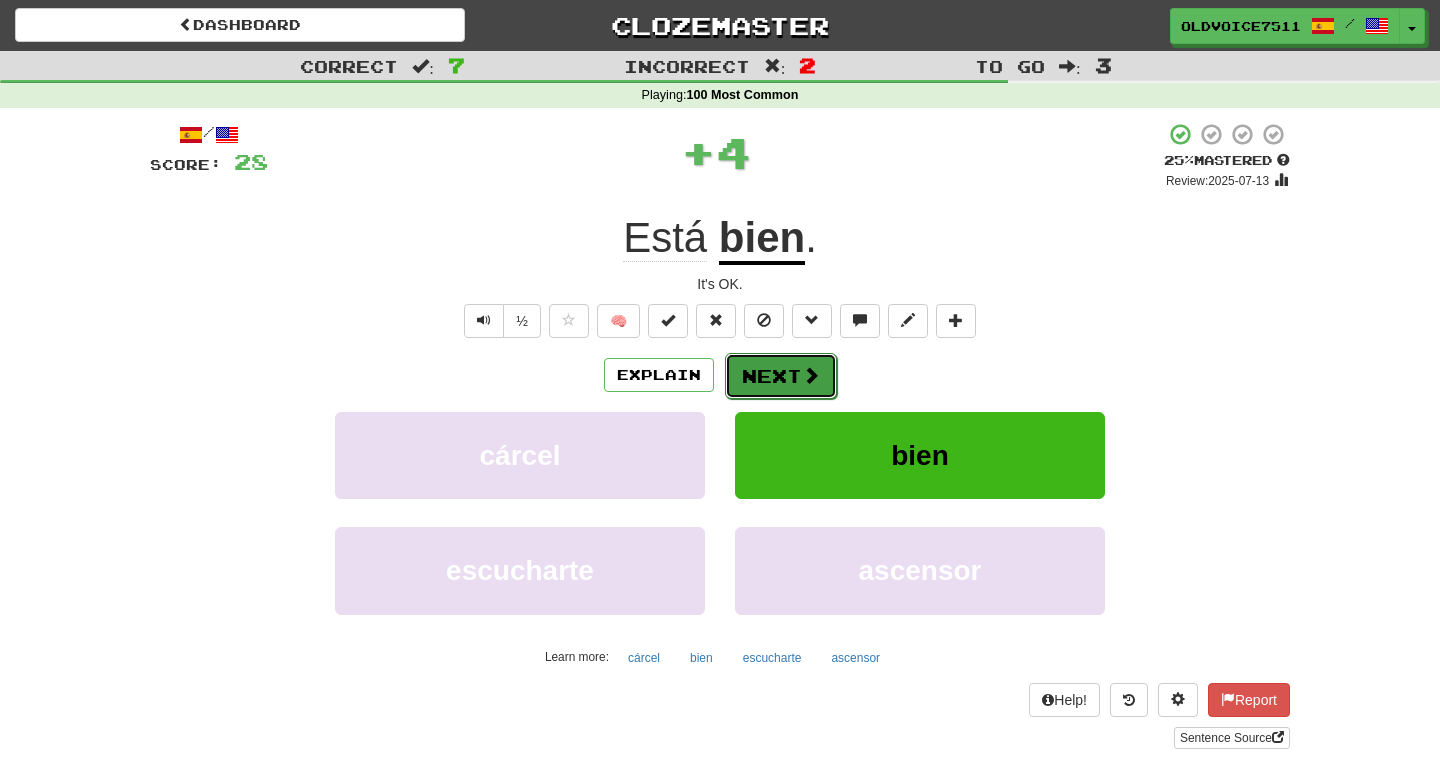 click on "Next" at bounding box center (781, 376) 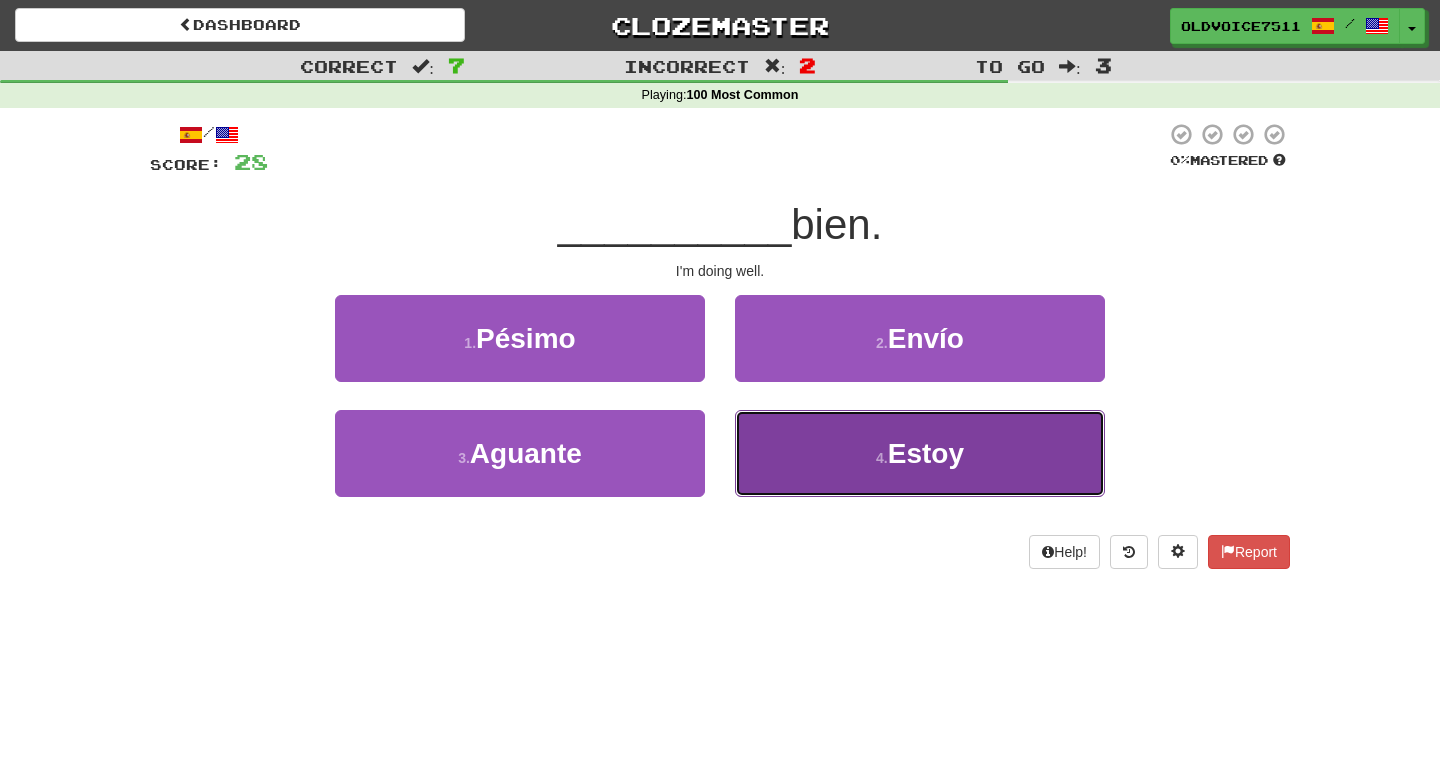 click on "4 .  Estoy" at bounding box center (920, 453) 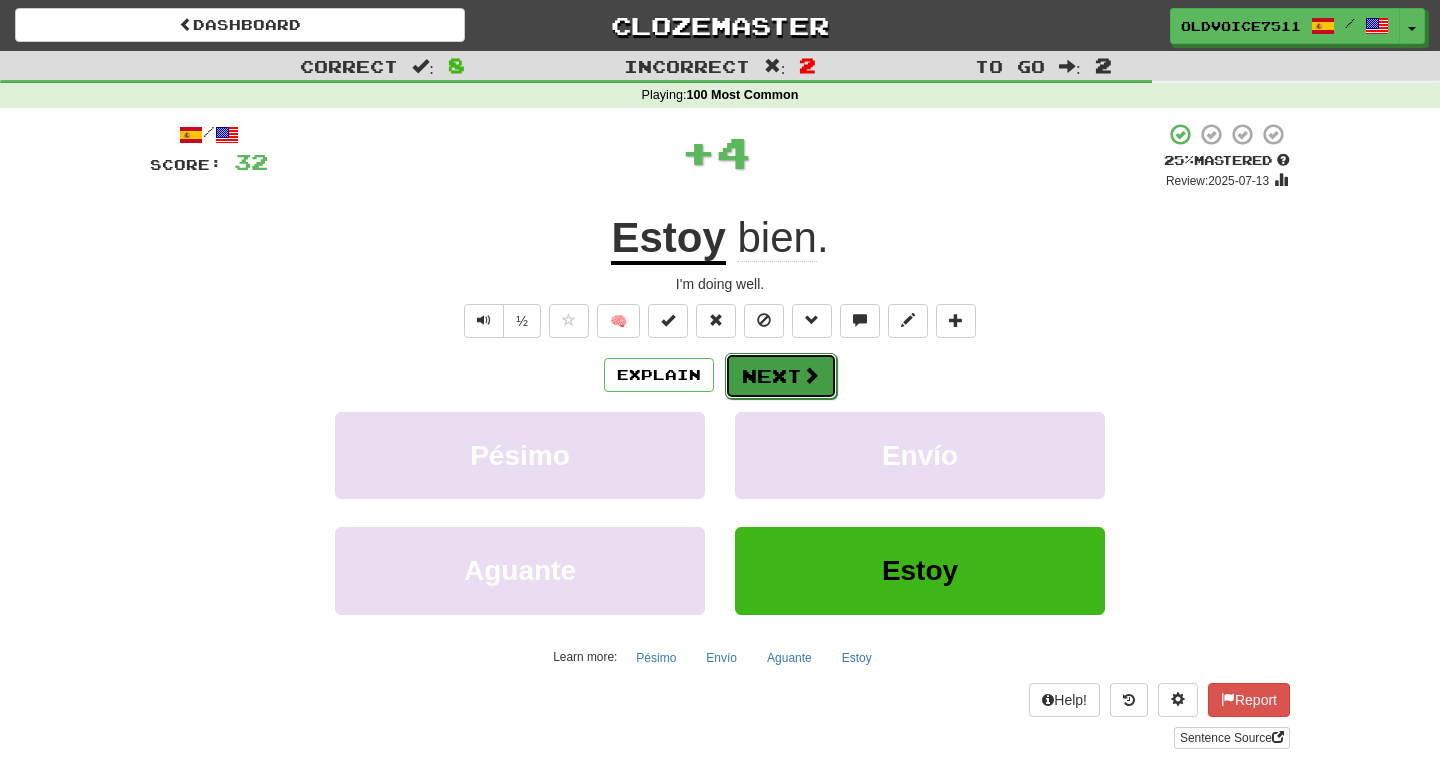 click on "Next" at bounding box center [781, 376] 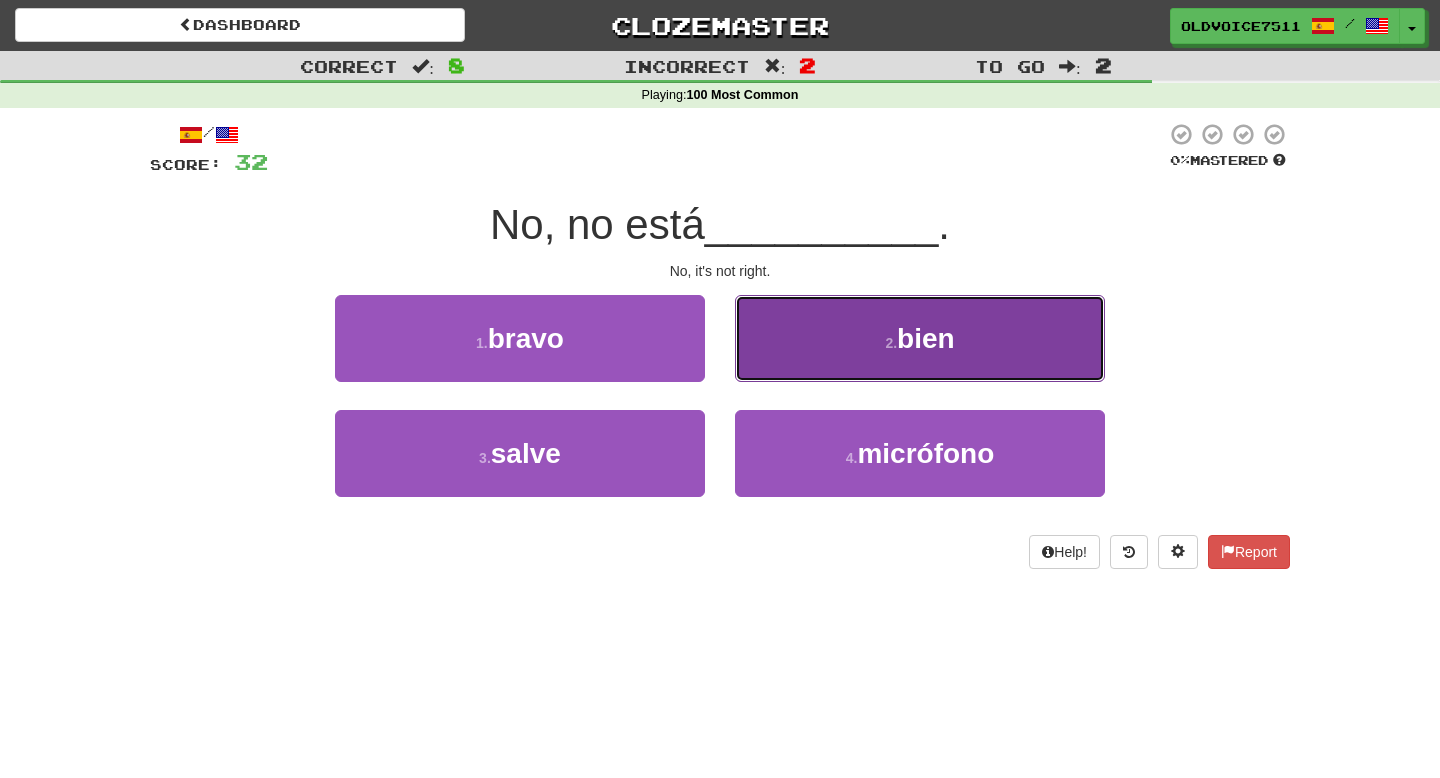 click on "2 .  bien" at bounding box center [920, 338] 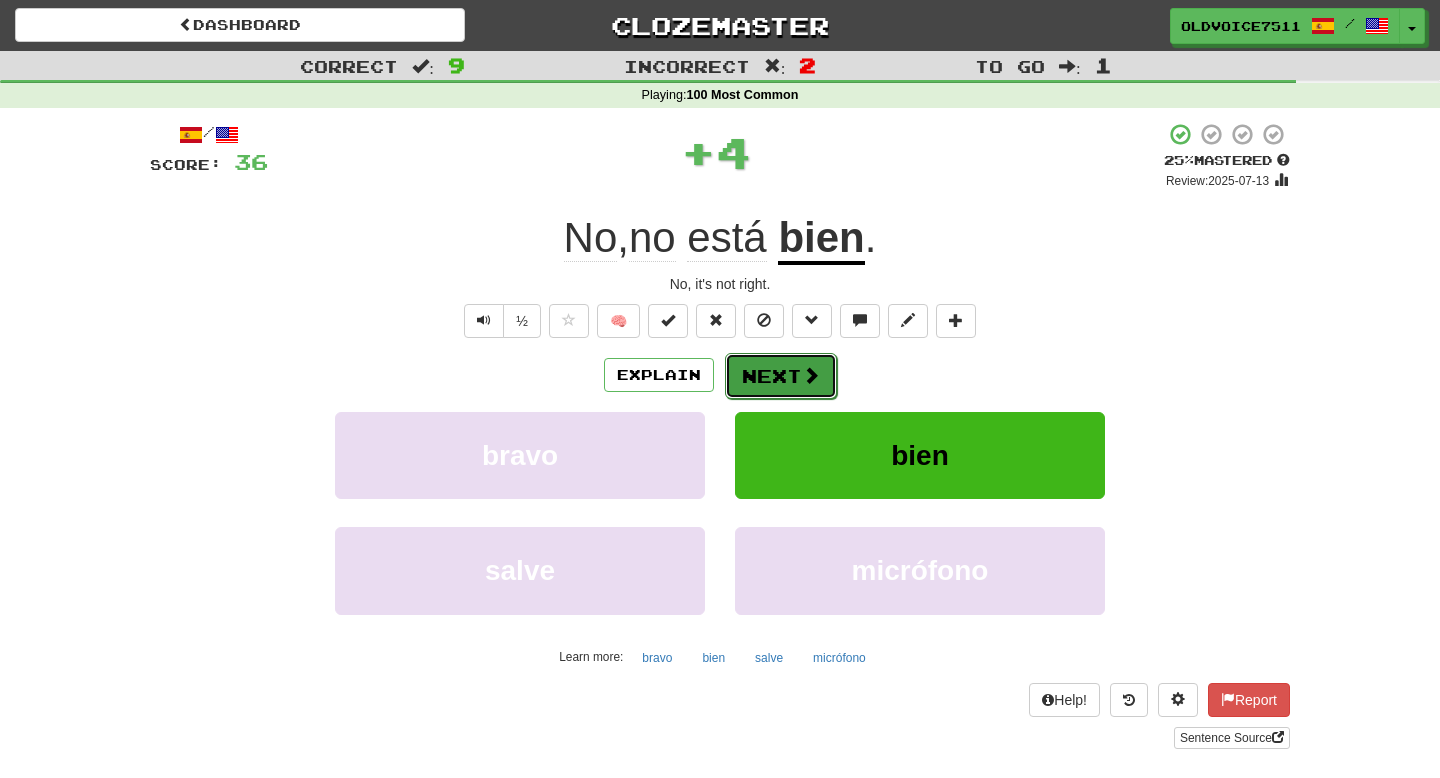 click on "Next" at bounding box center [781, 376] 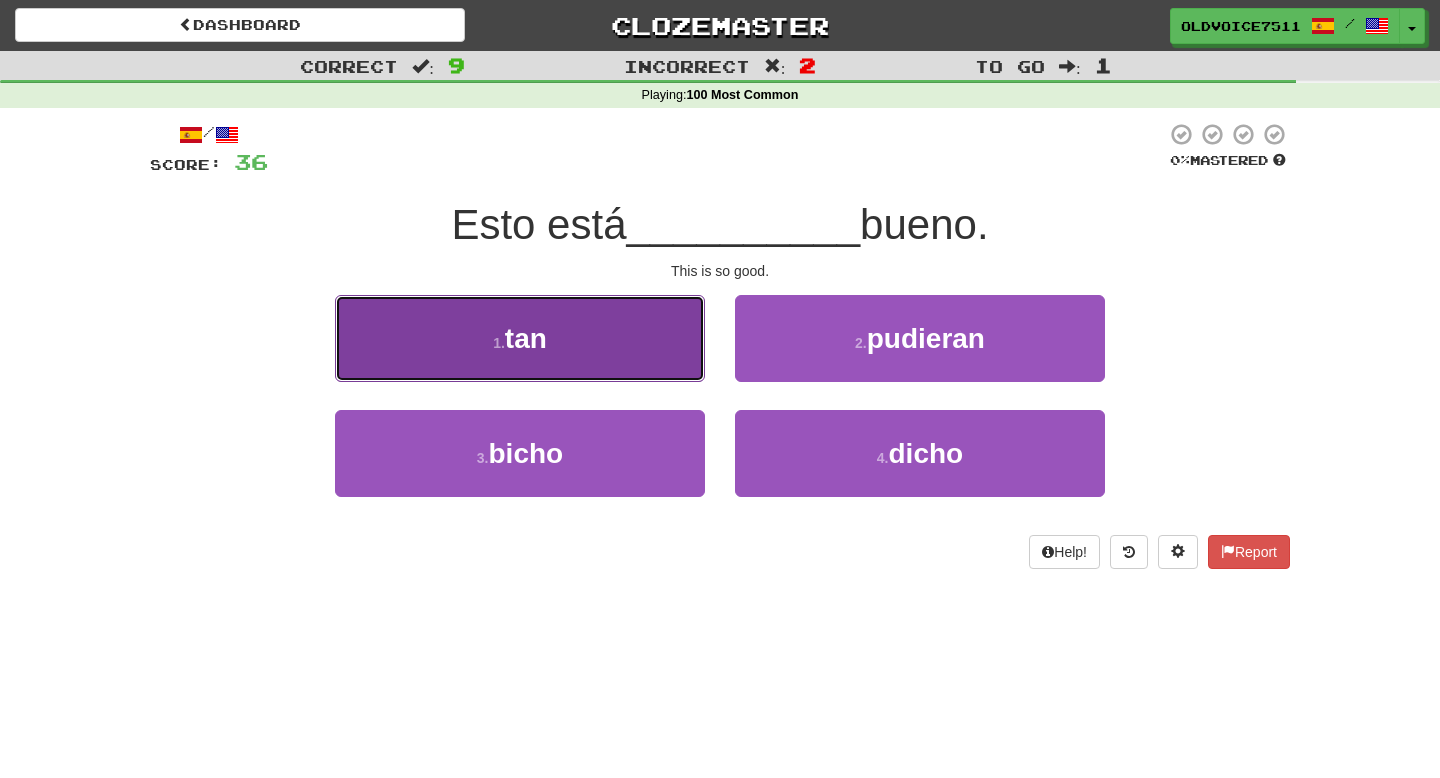 click on "1 .  tan" at bounding box center (520, 338) 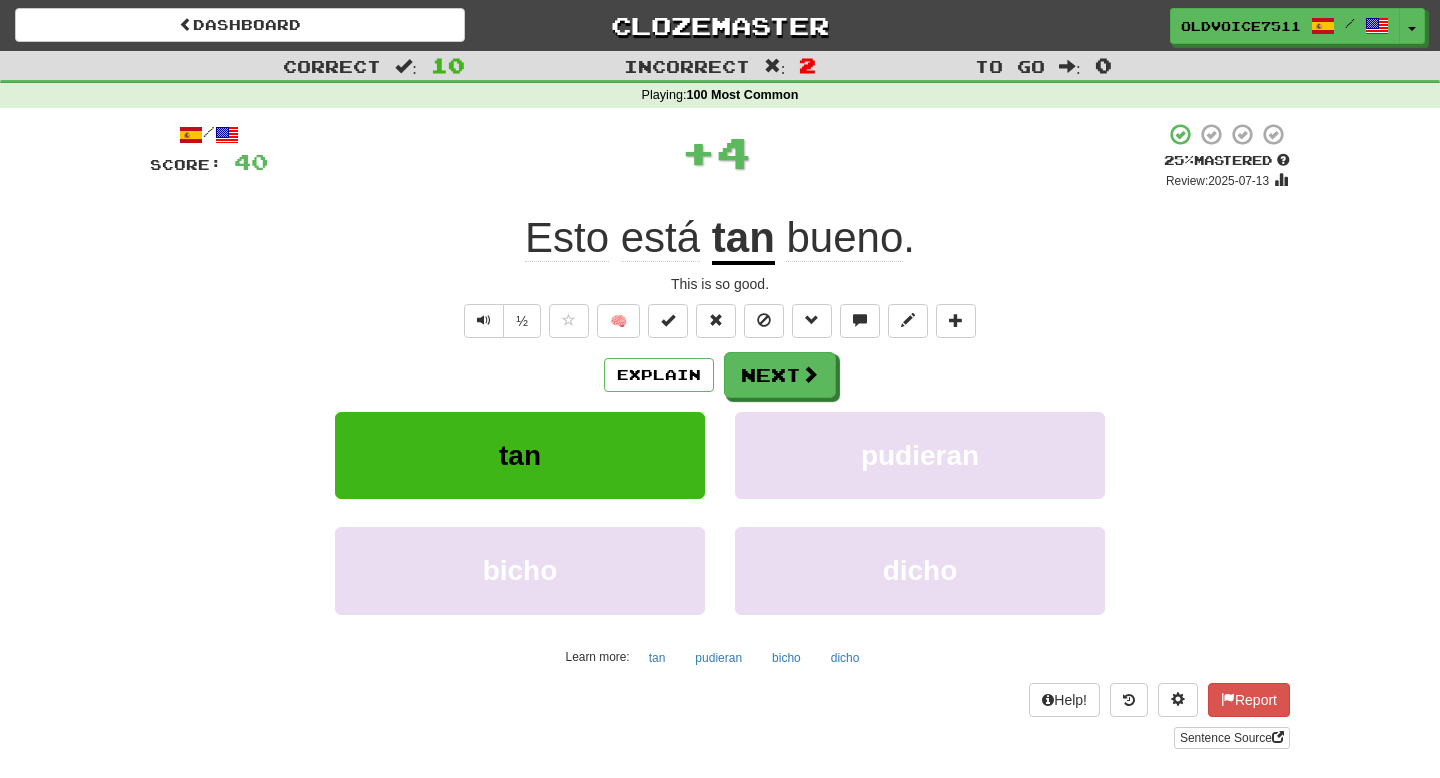 click on "tan" at bounding box center [743, 239] 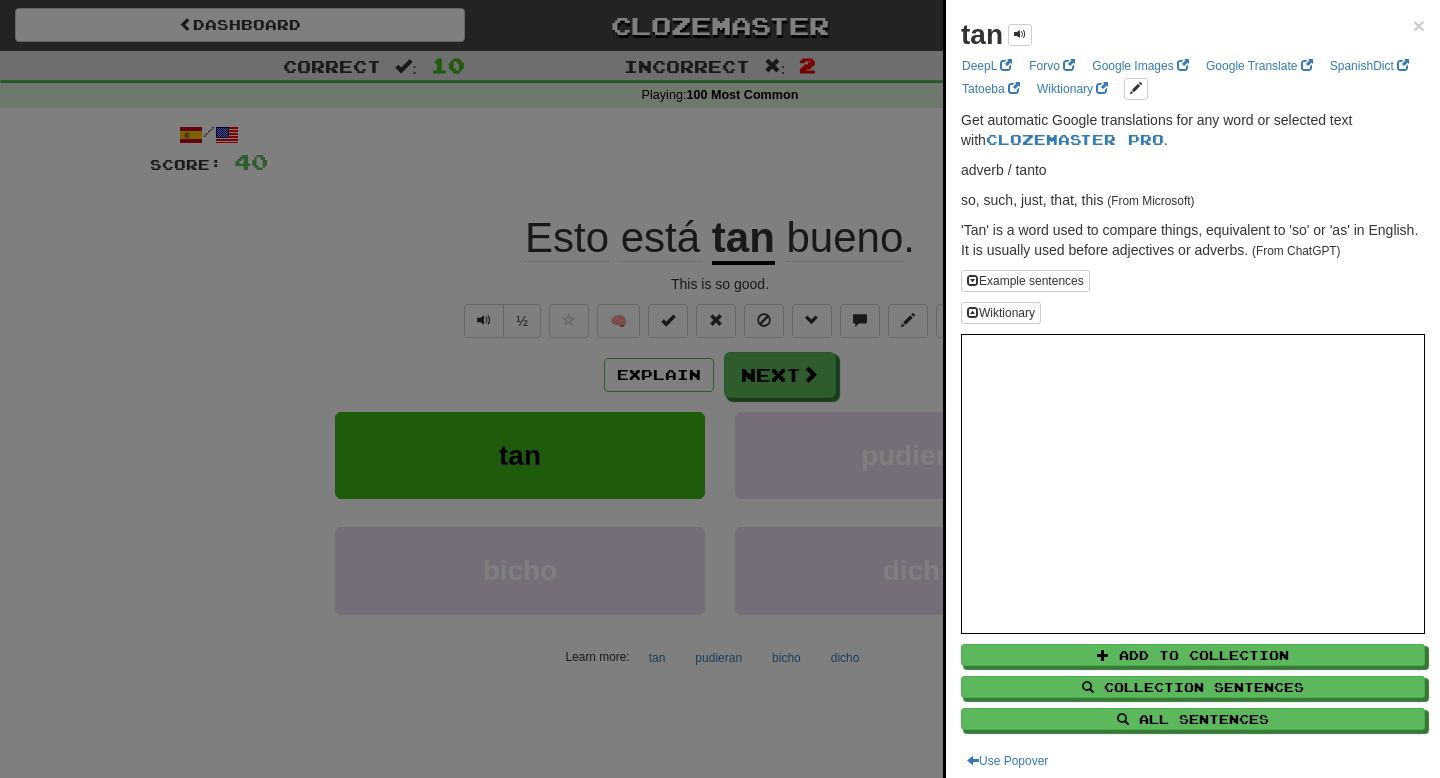 click at bounding box center [720, 389] 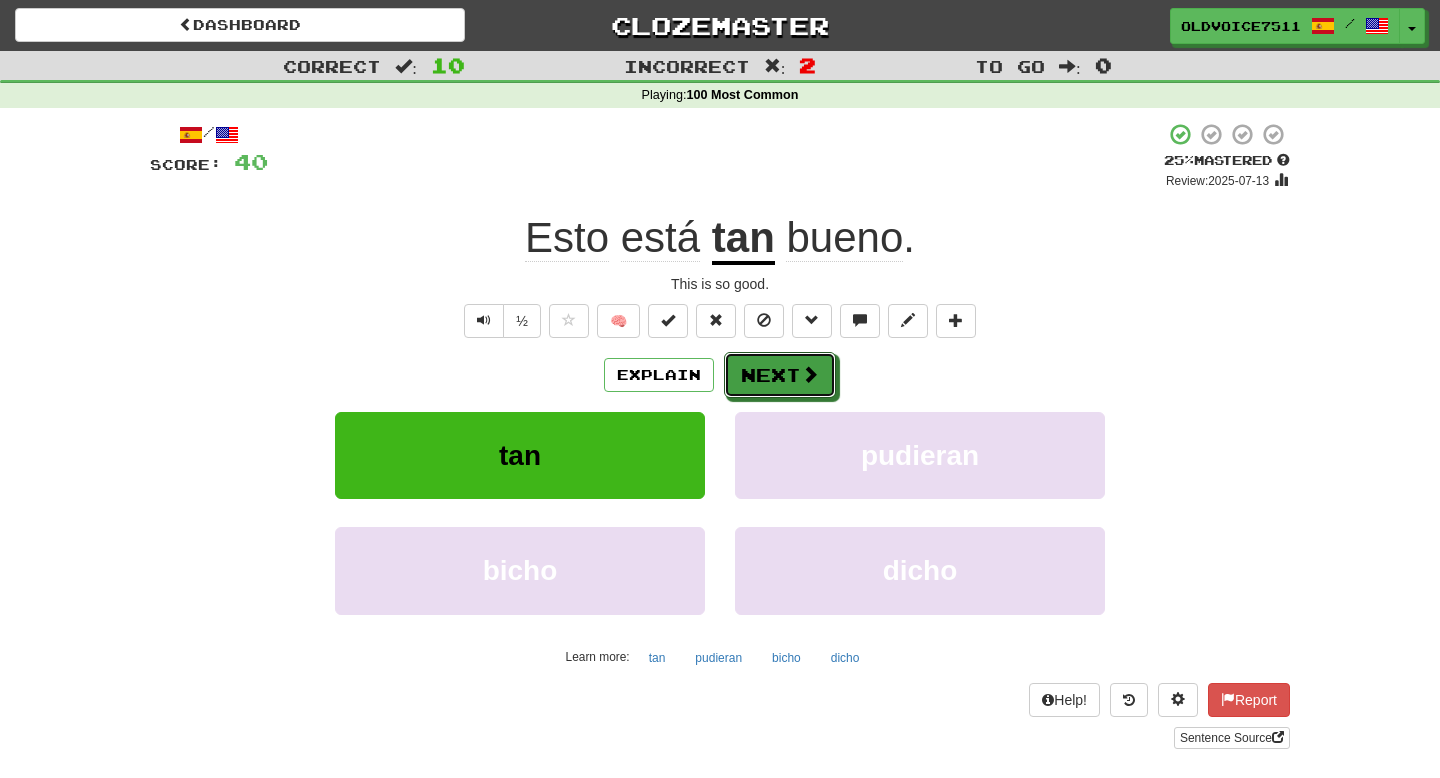 click on "Next" at bounding box center [780, 375] 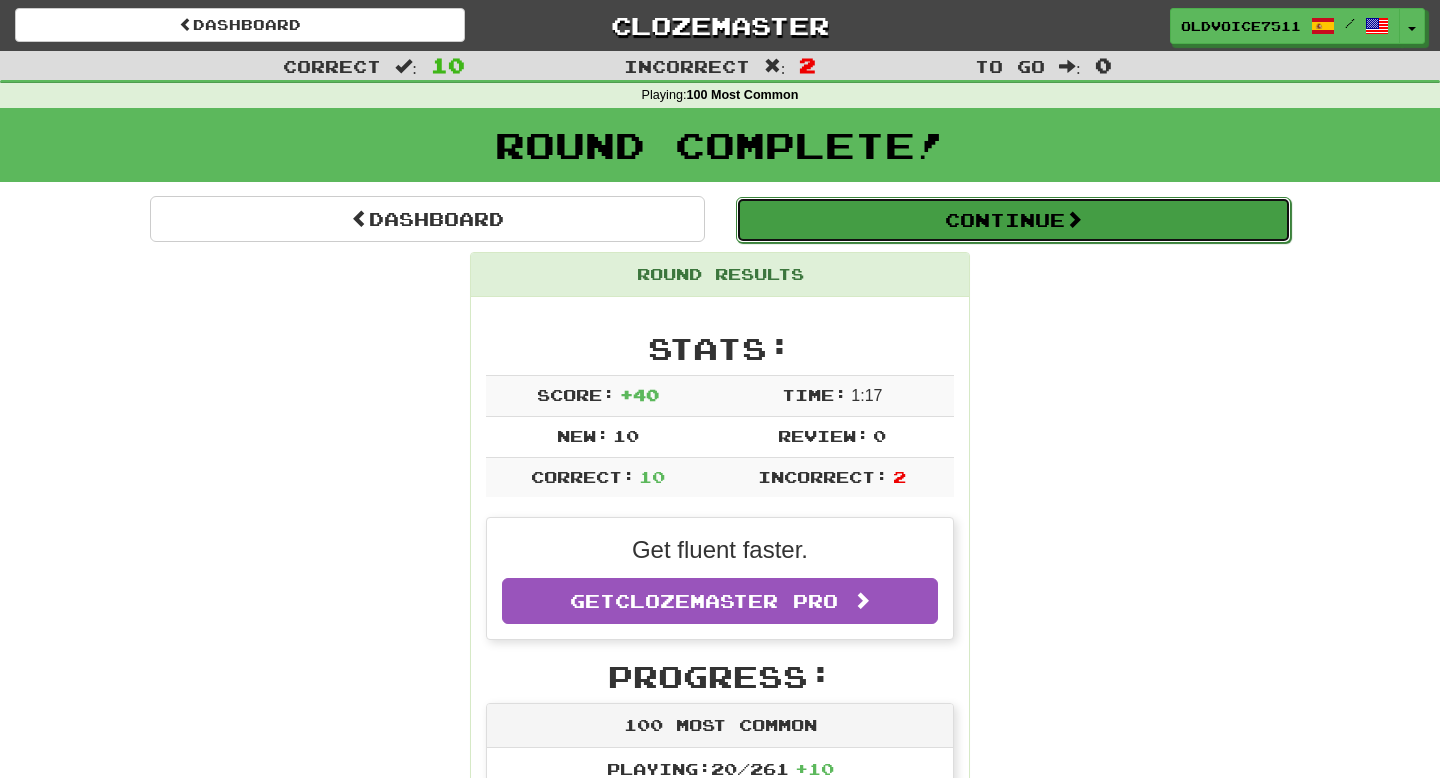 click on "Continue" at bounding box center [1013, 220] 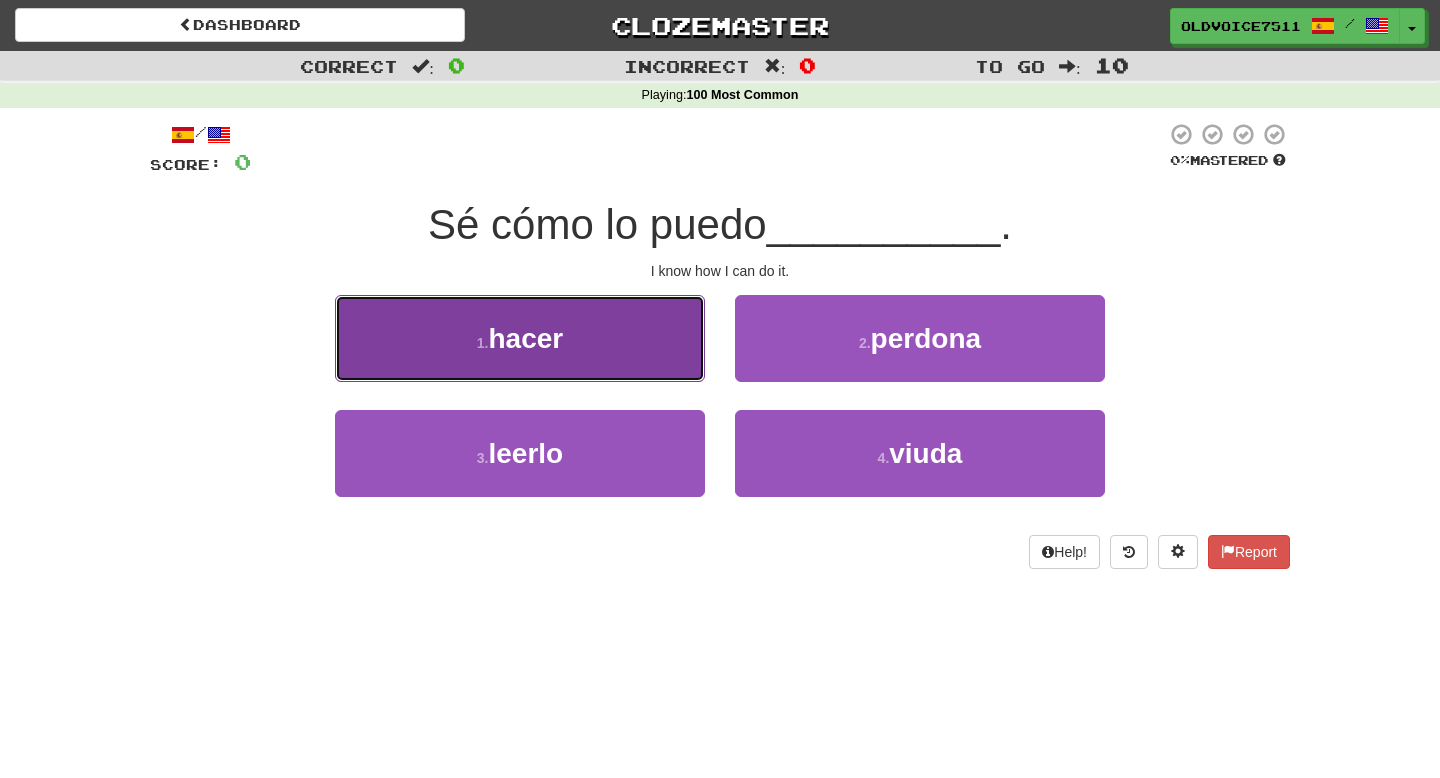 click on "1 .  hacer" at bounding box center (520, 338) 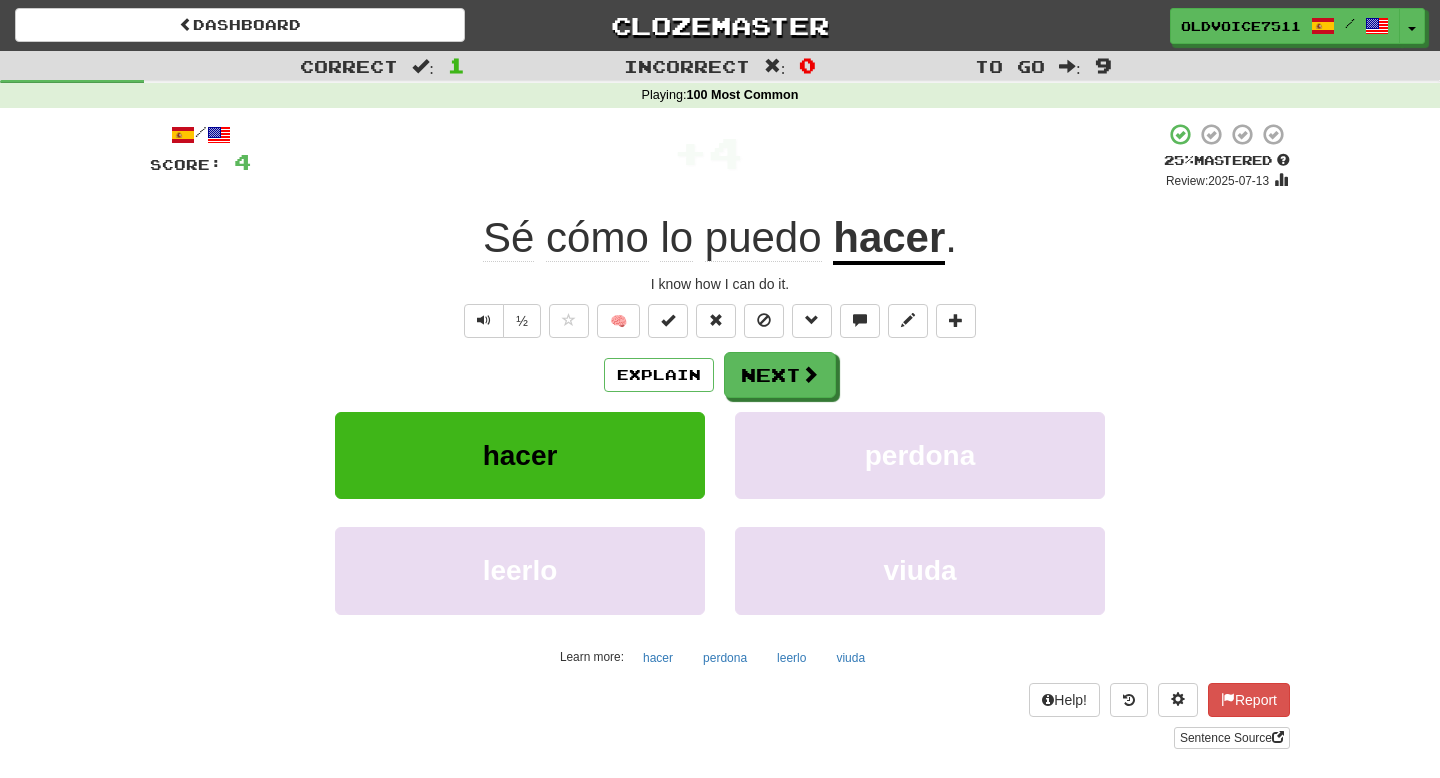 click on "hacer" at bounding box center [889, 239] 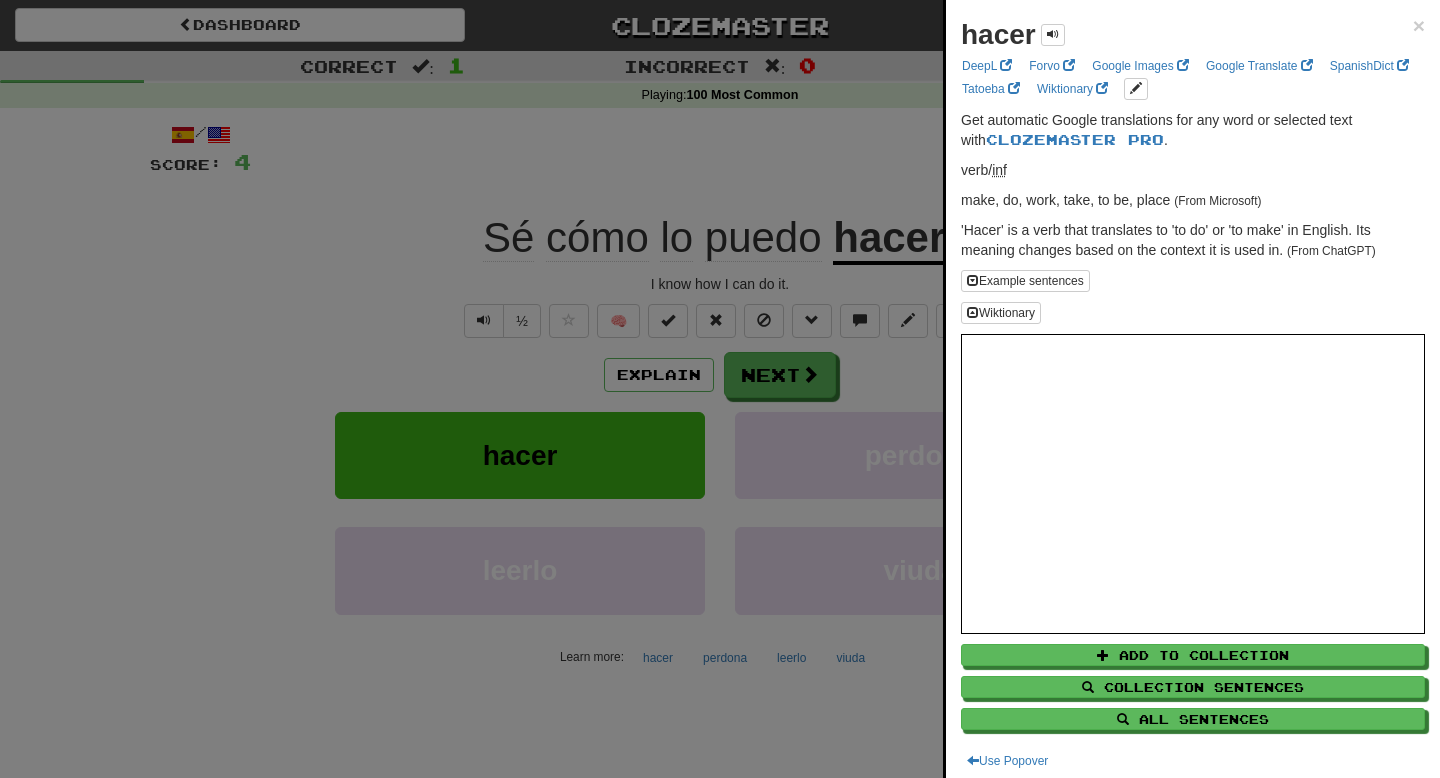 click at bounding box center [720, 389] 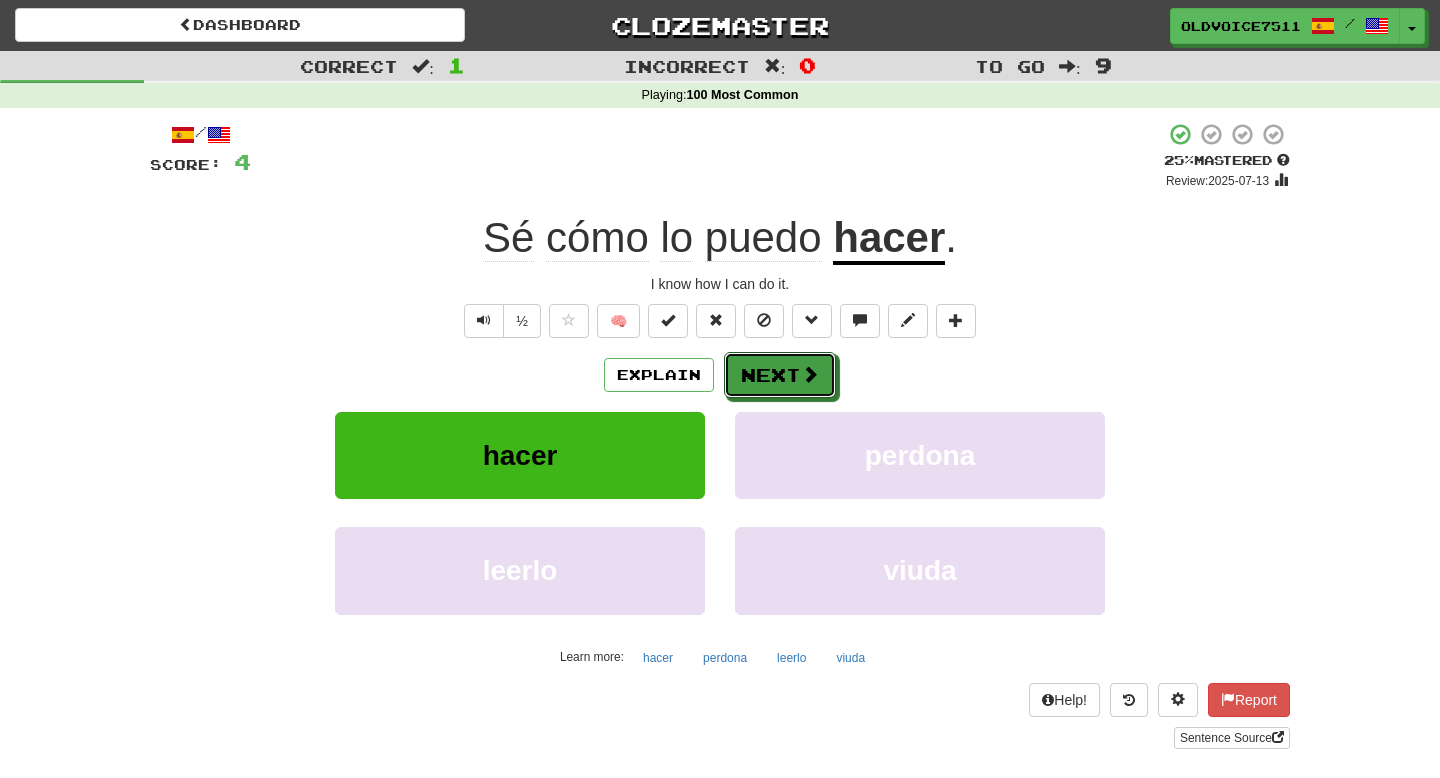 click on "Next" at bounding box center [780, 375] 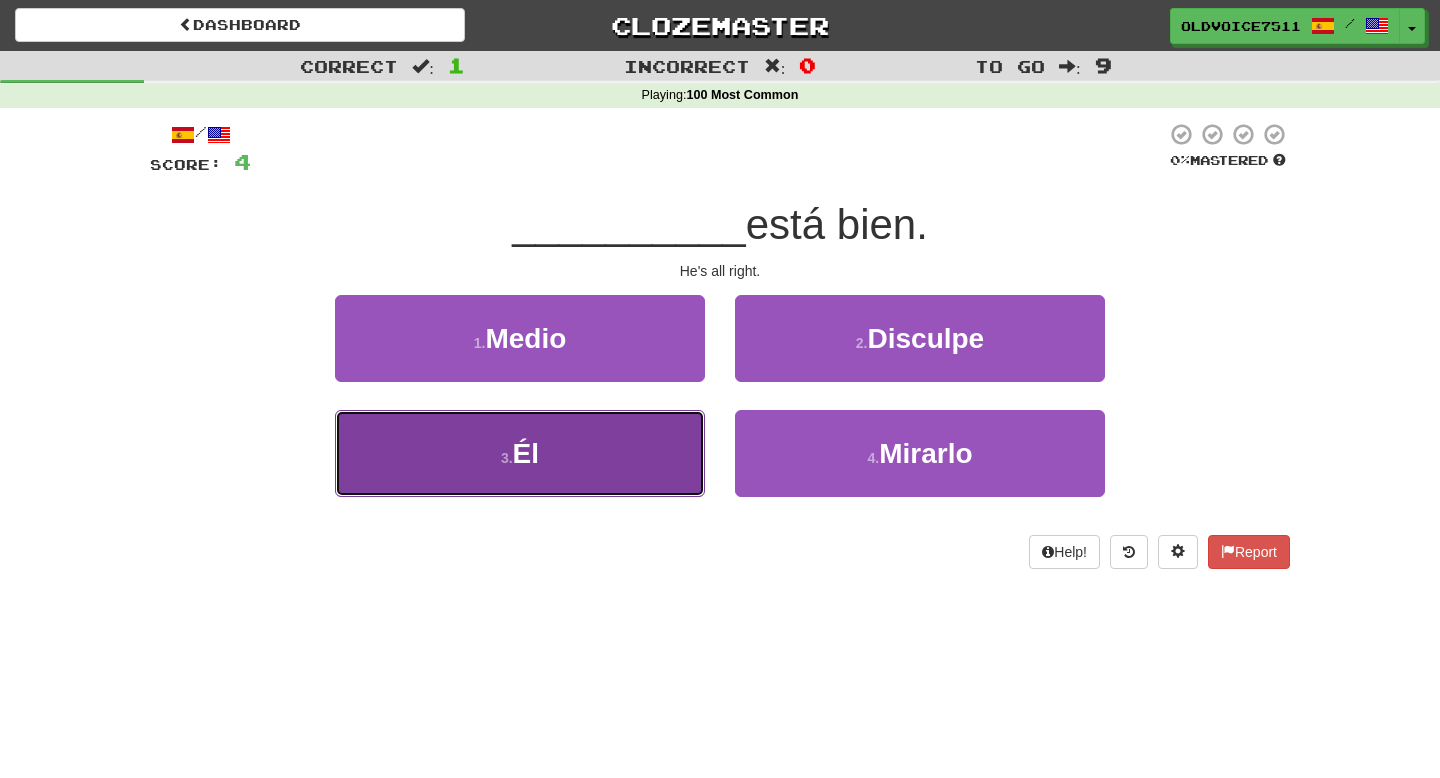 click on "3 .  Él" at bounding box center (520, 453) 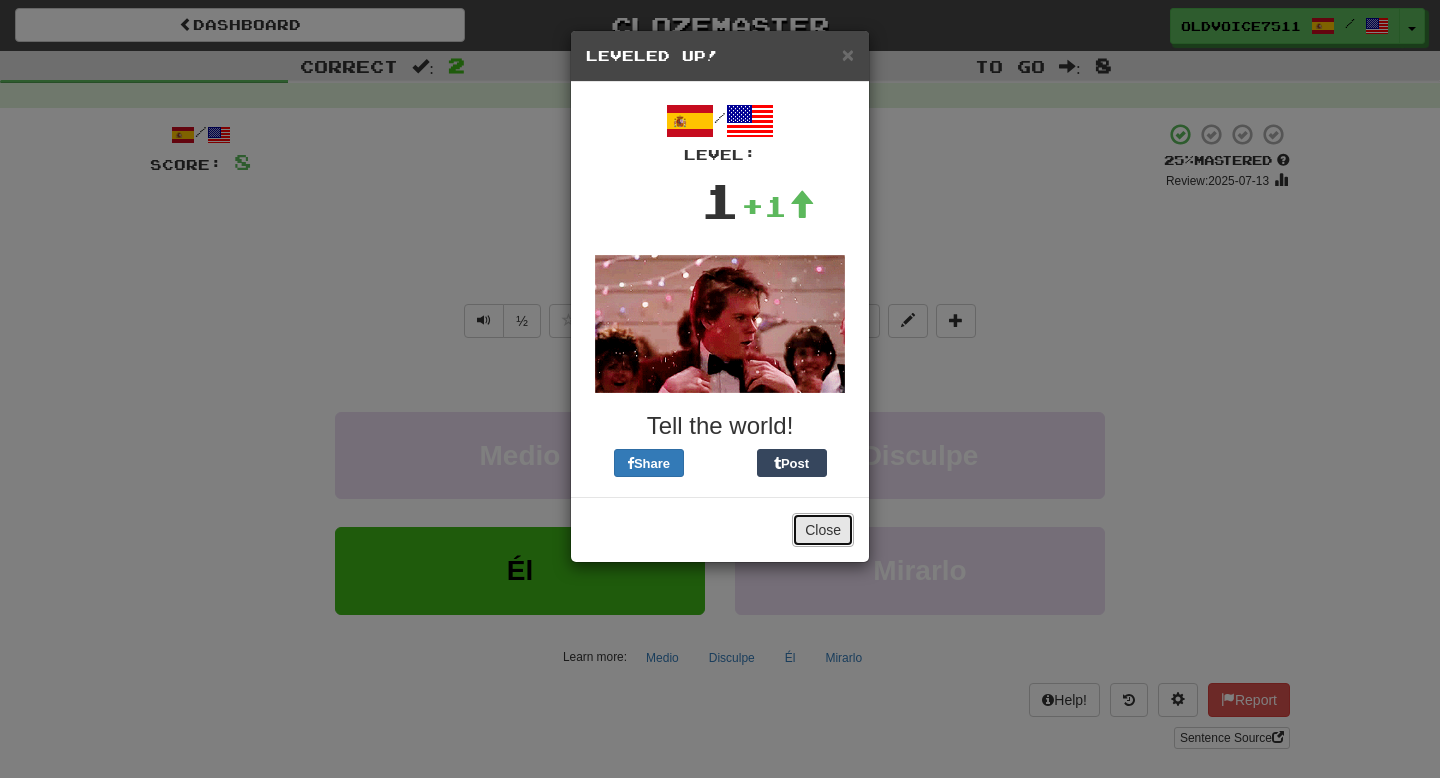 click on "Close" at bounding box center [823, 530] 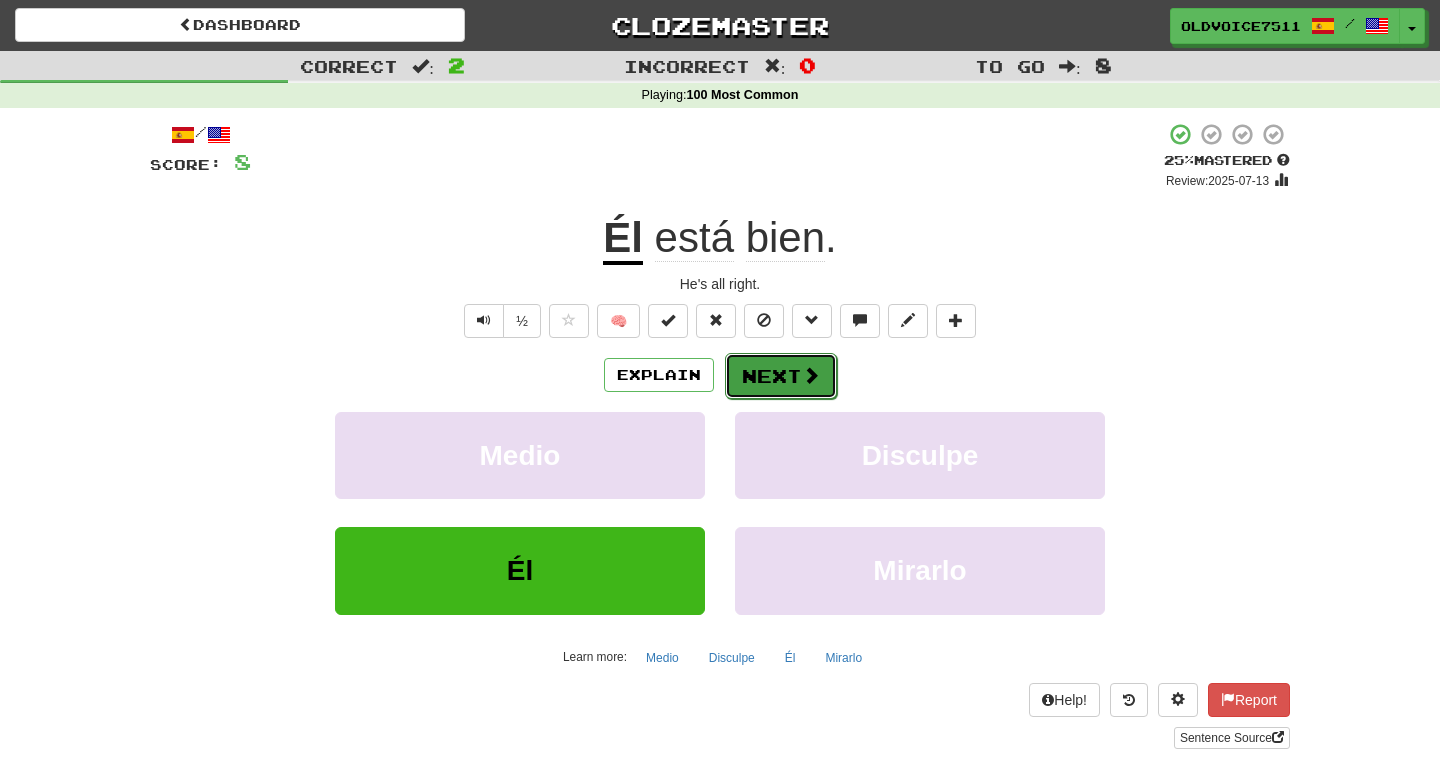 click on "Next" at bounding box center (781, 376) 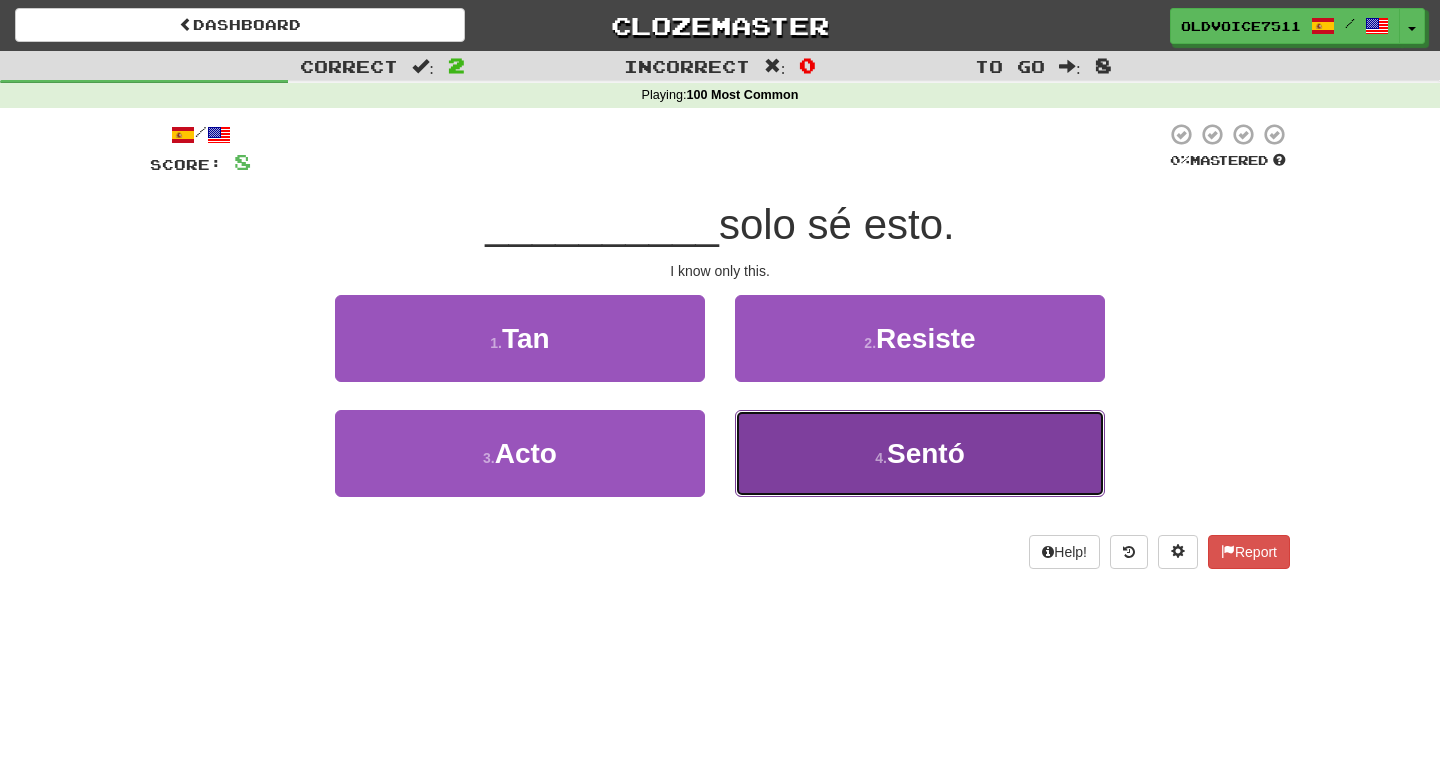 click on "4 ." at bounding box center [881, 458] 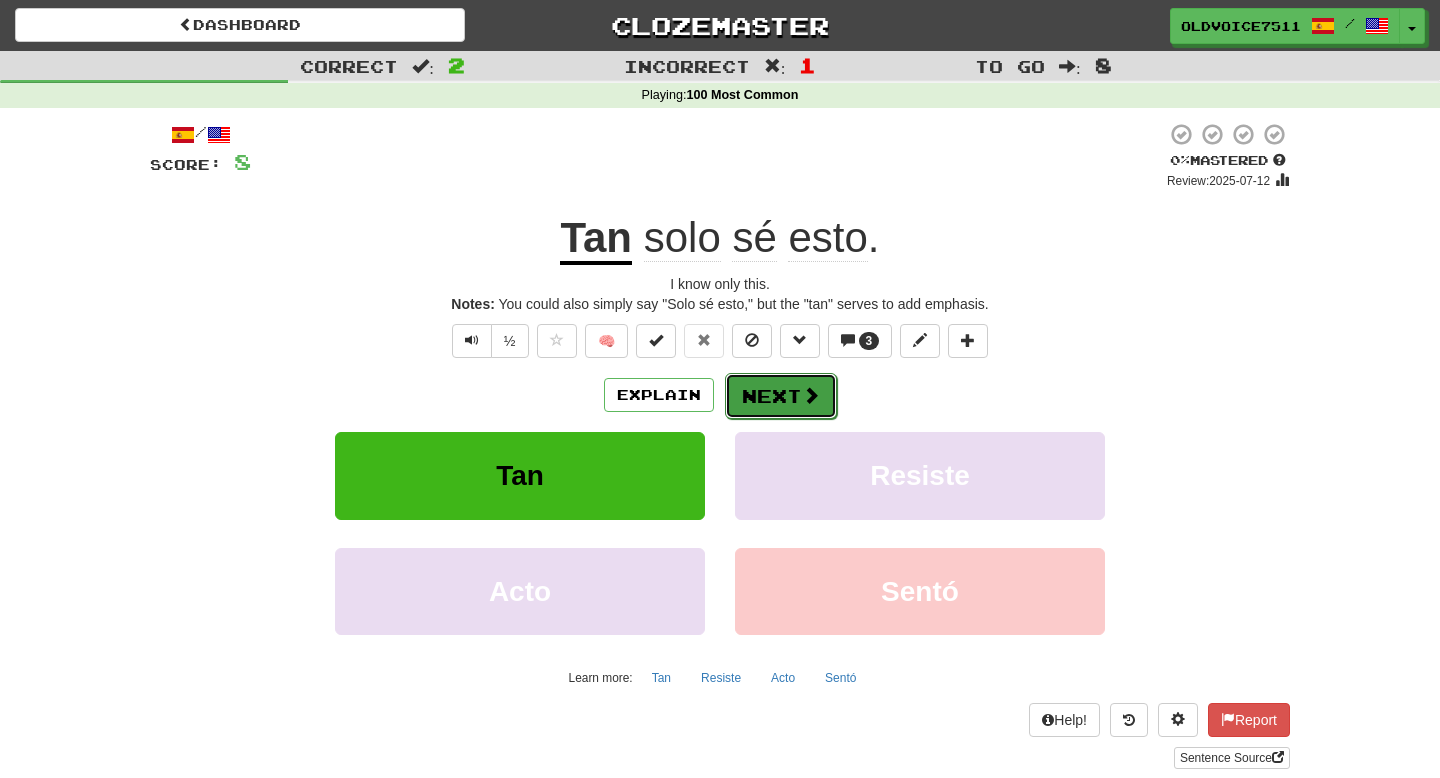 click on "Next" at bounding box center [781, 396] 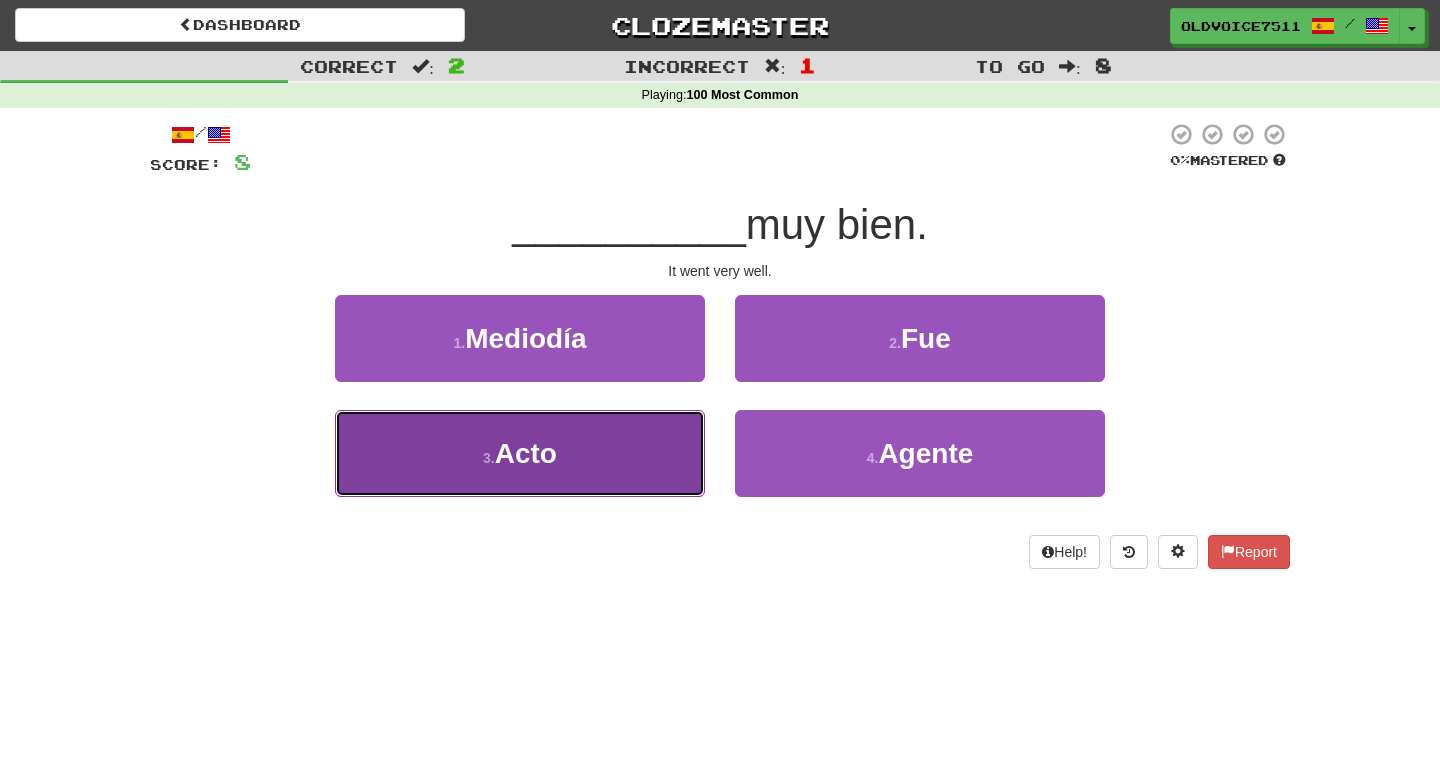click on "3 .  Acto" at bounding box center [520, 453] 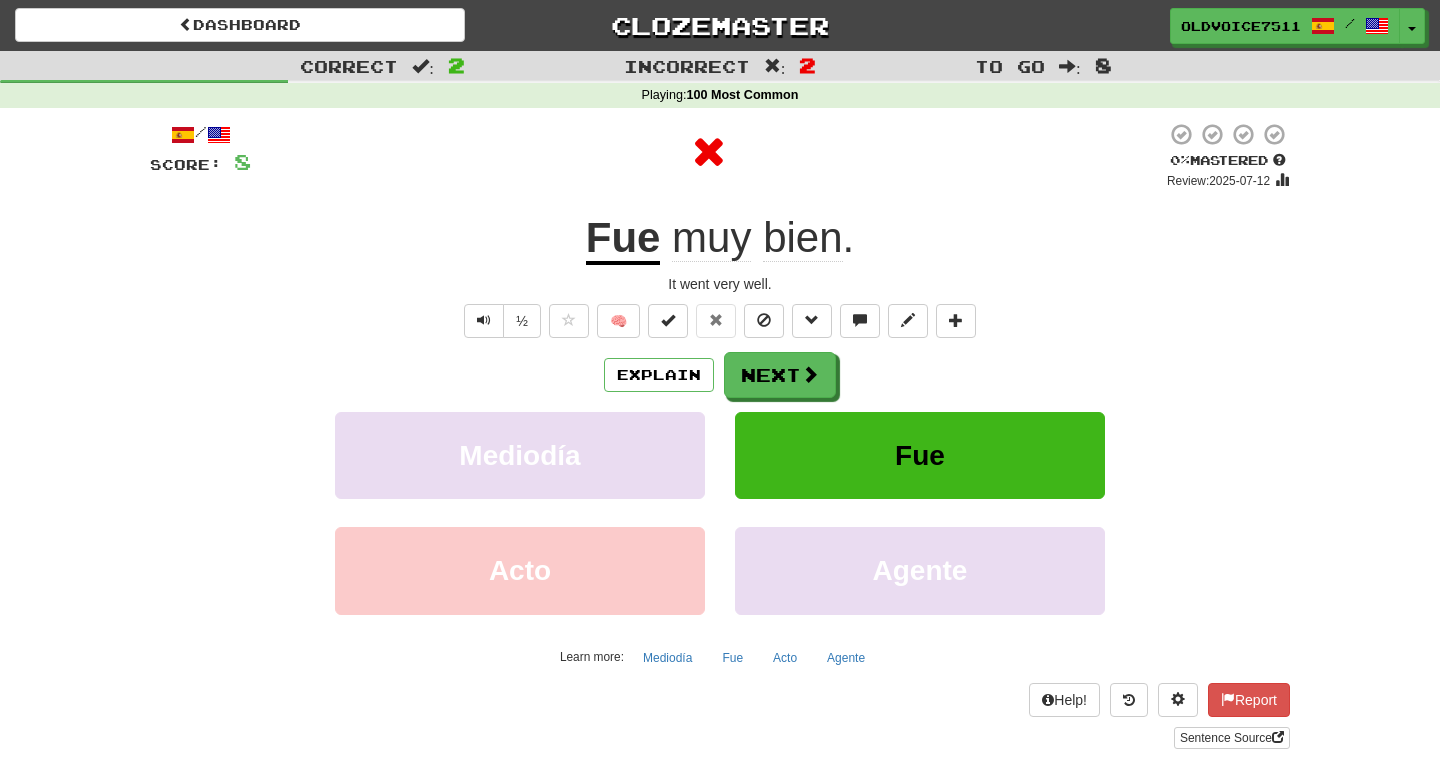 click on "Fue" at bounding box center [623, 239] 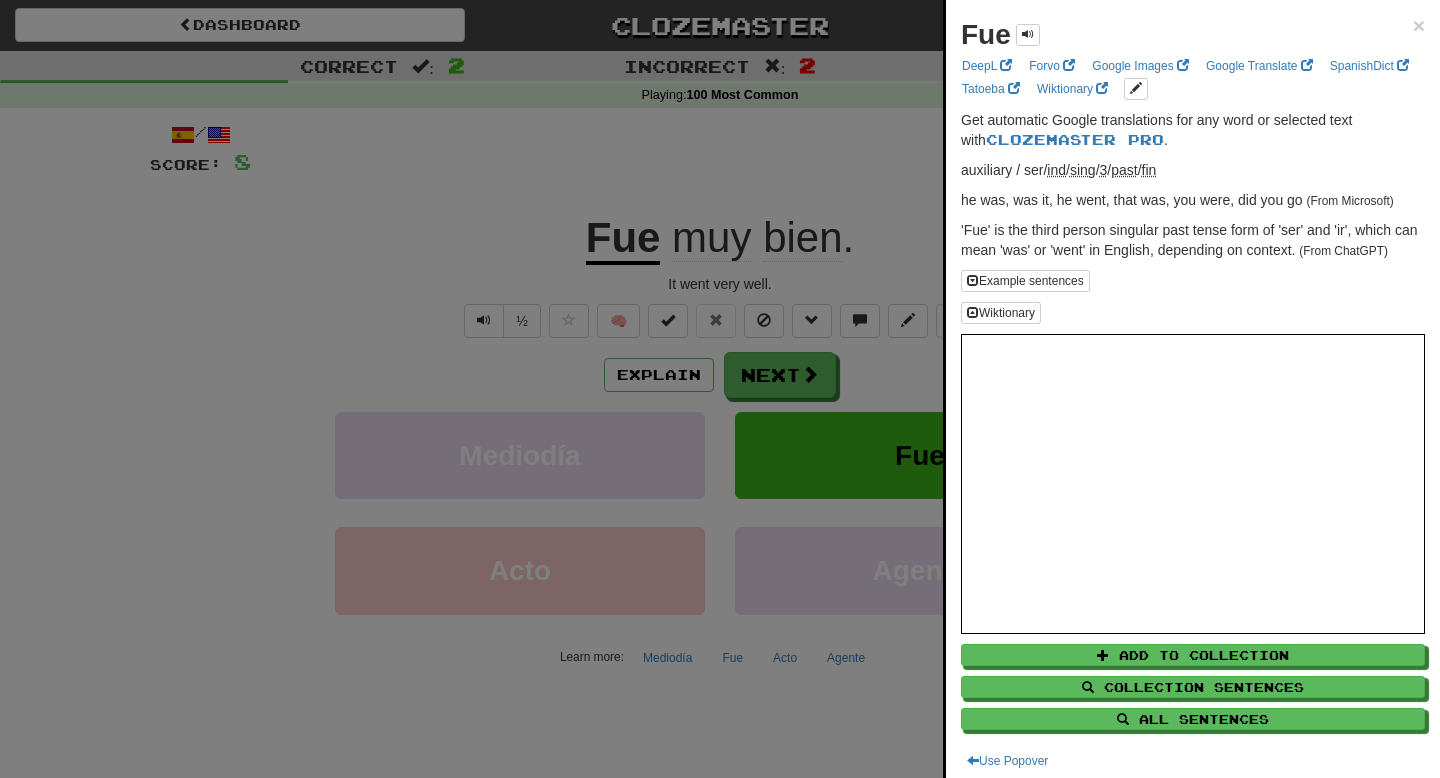 click at bounding box center (720, 389) 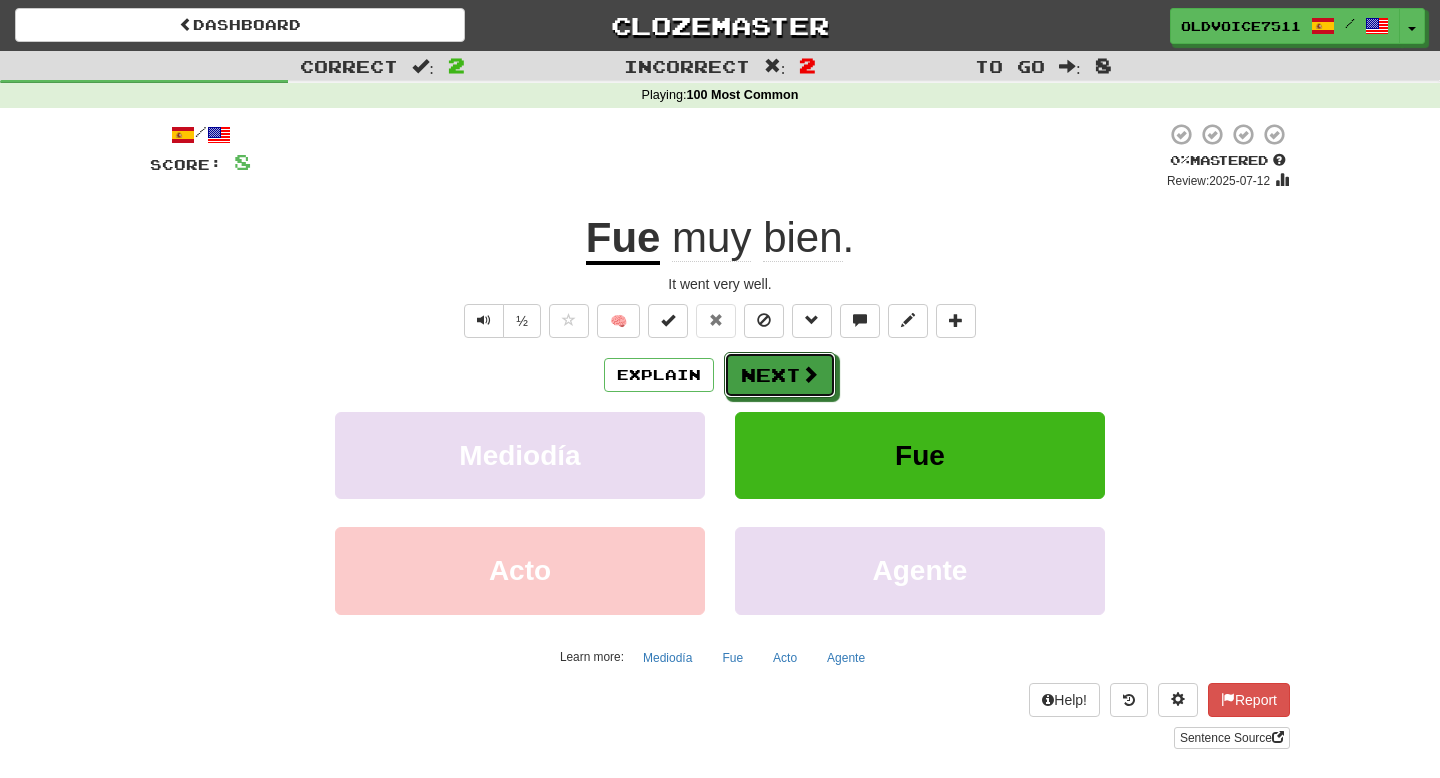 click on "Next" at bounding box center [780, 375] 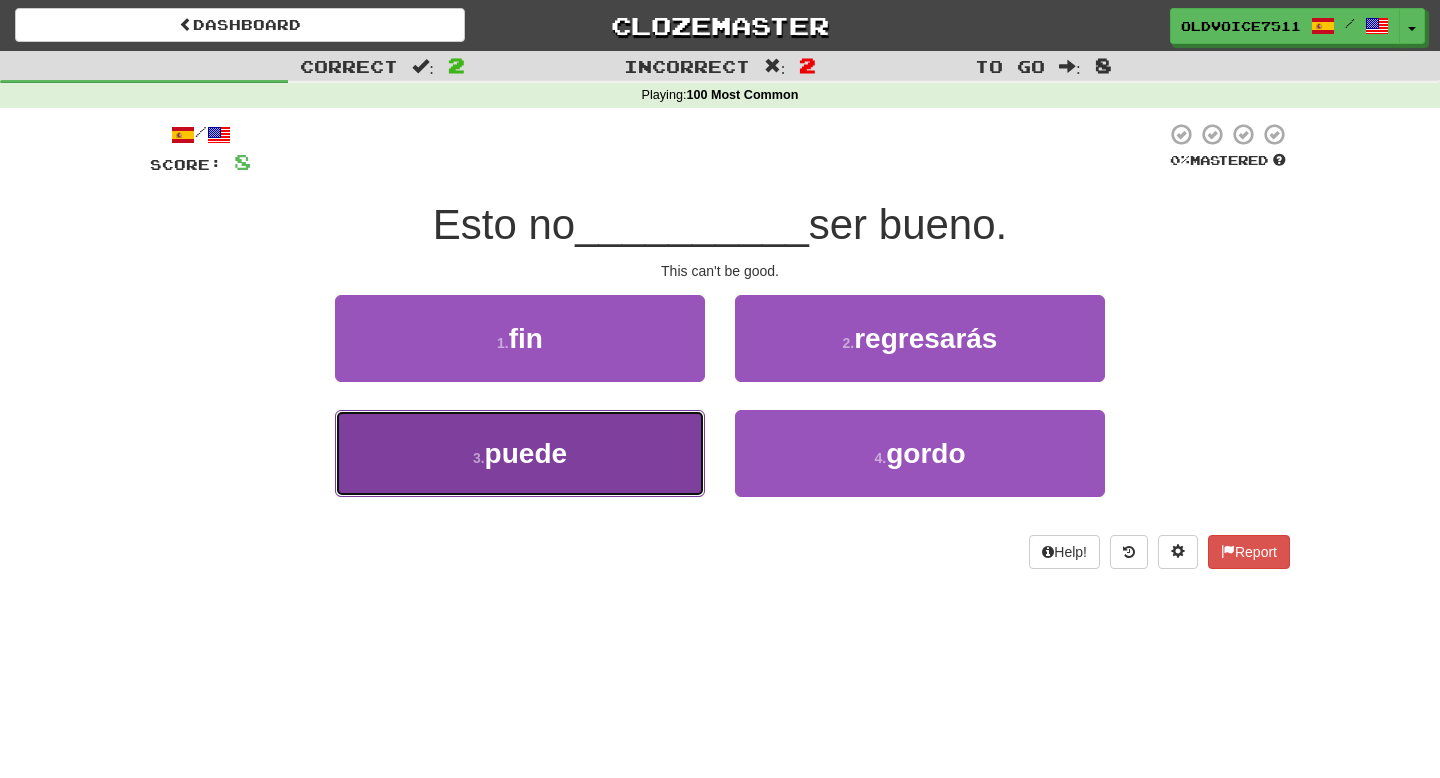 click on "3 .  puede" at bounding box center [520, 453] 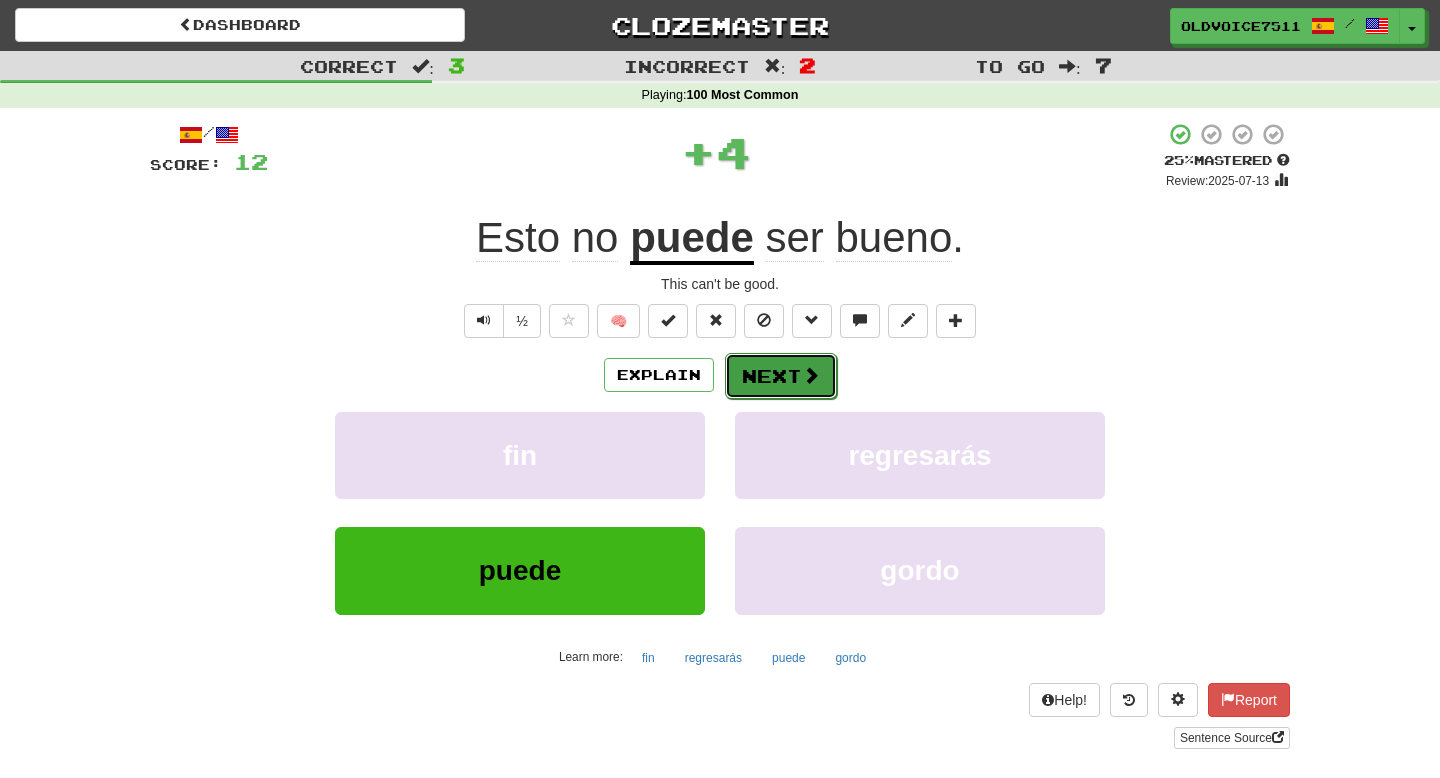 click at bounding box center [811, 375] 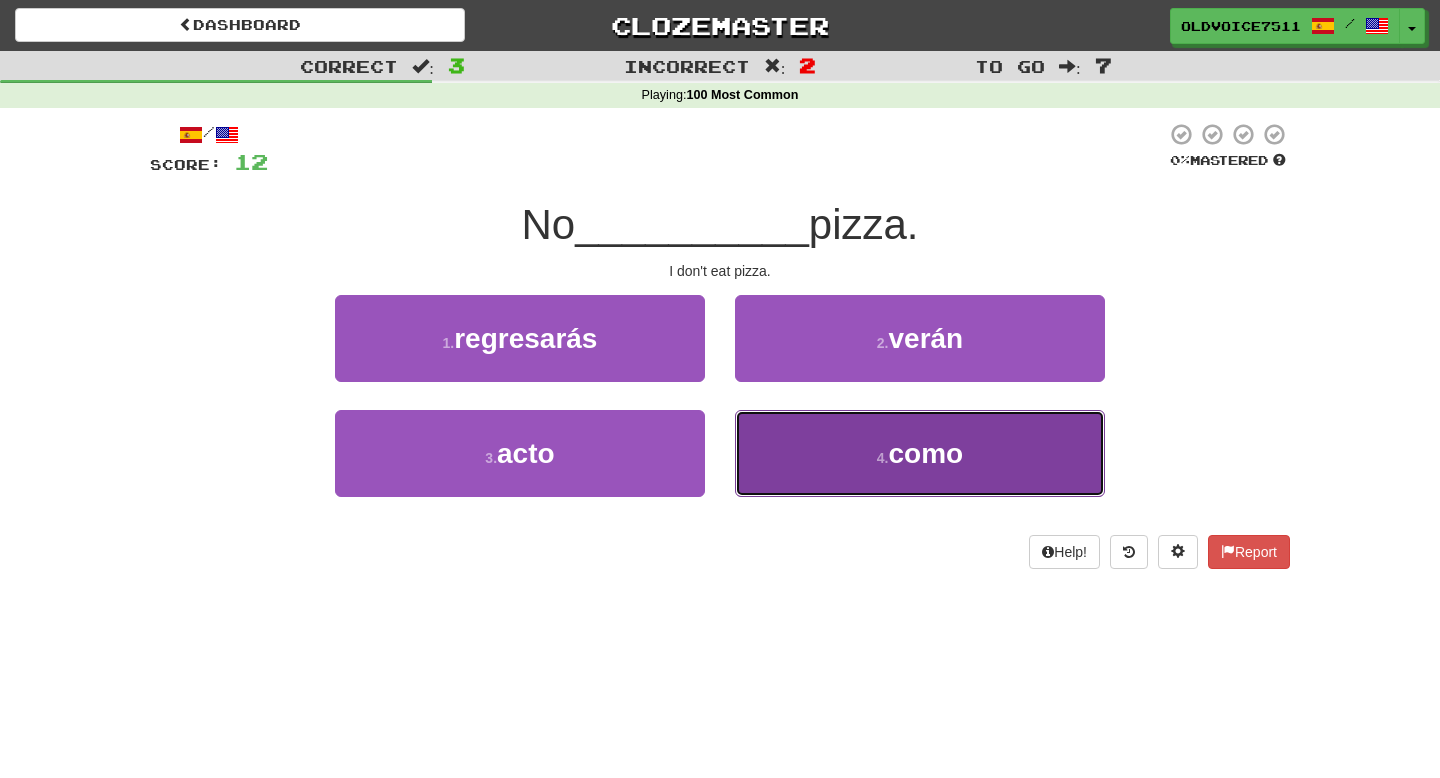 click on "4 .  como" at bounding box center [920, 453] 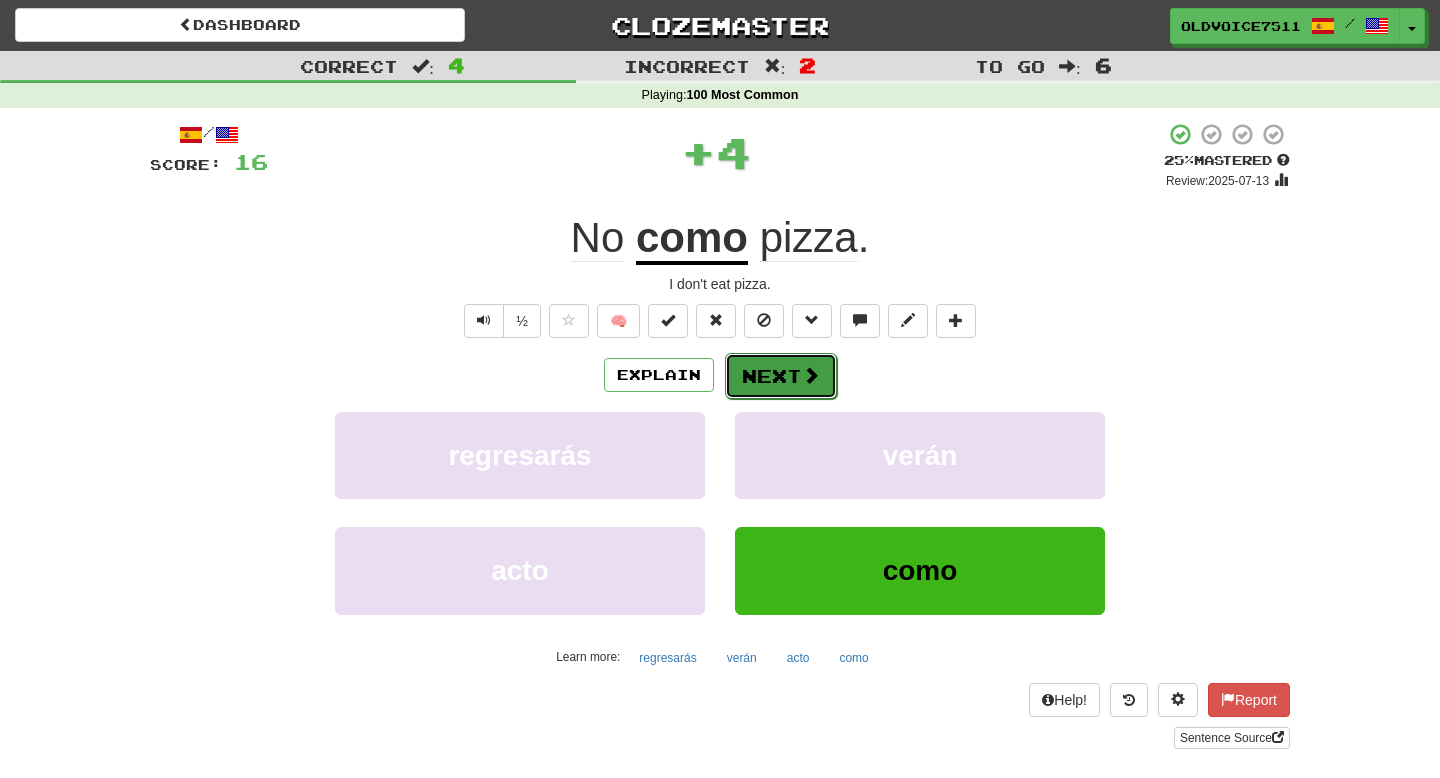 click on "Next" at bounding box center [781, 376] 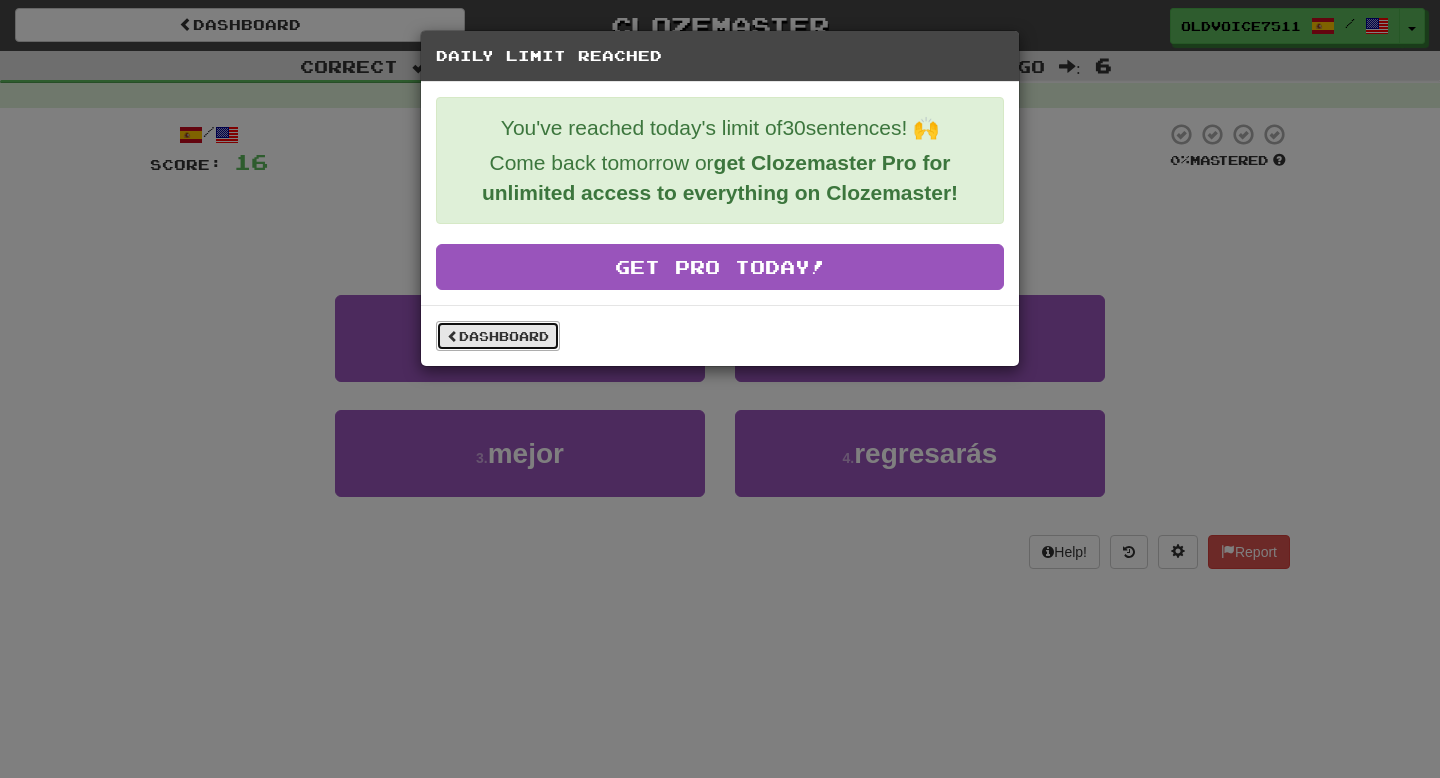 click on "Dashboard" at bounding box center [498, 336] 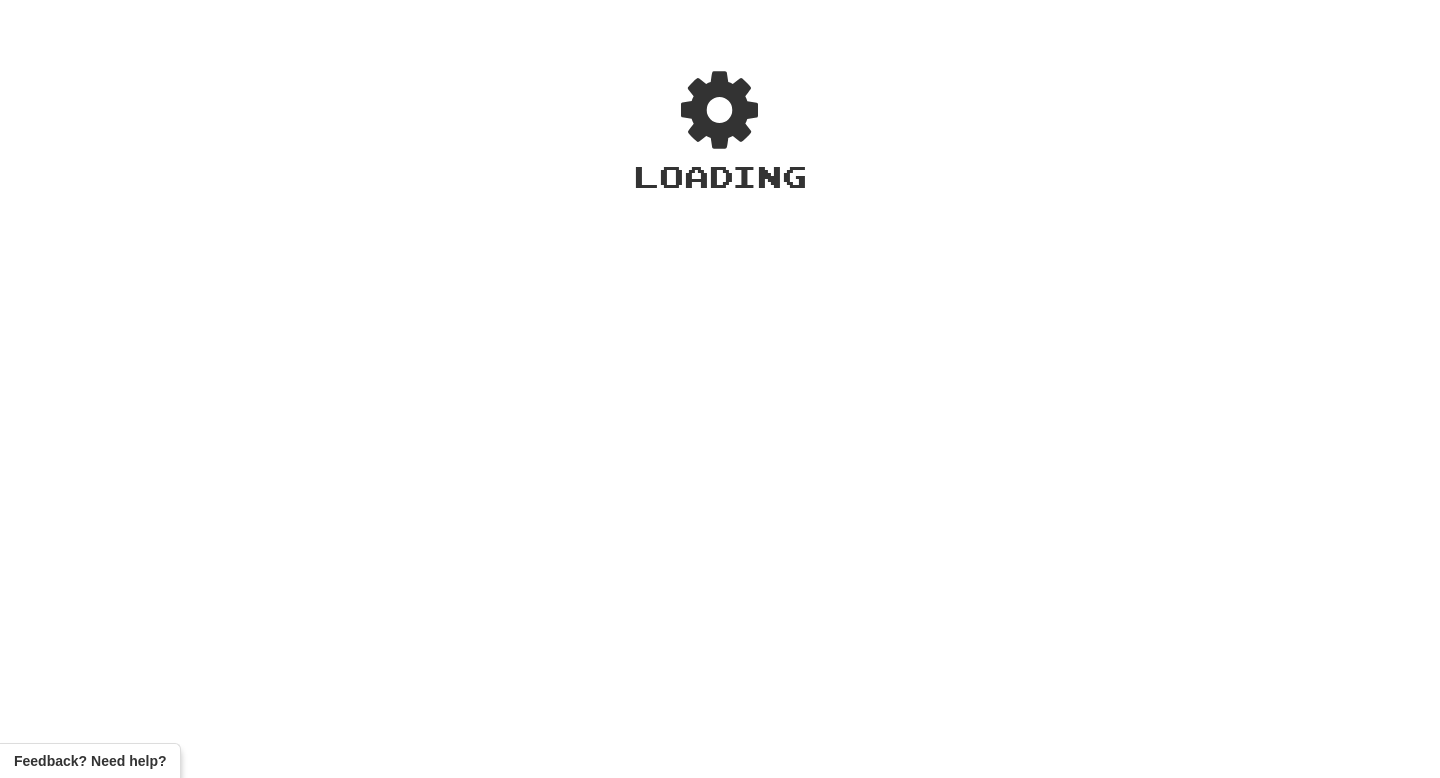 scroll, scrollTop: 0, scrollLeft: 0, axis: both 